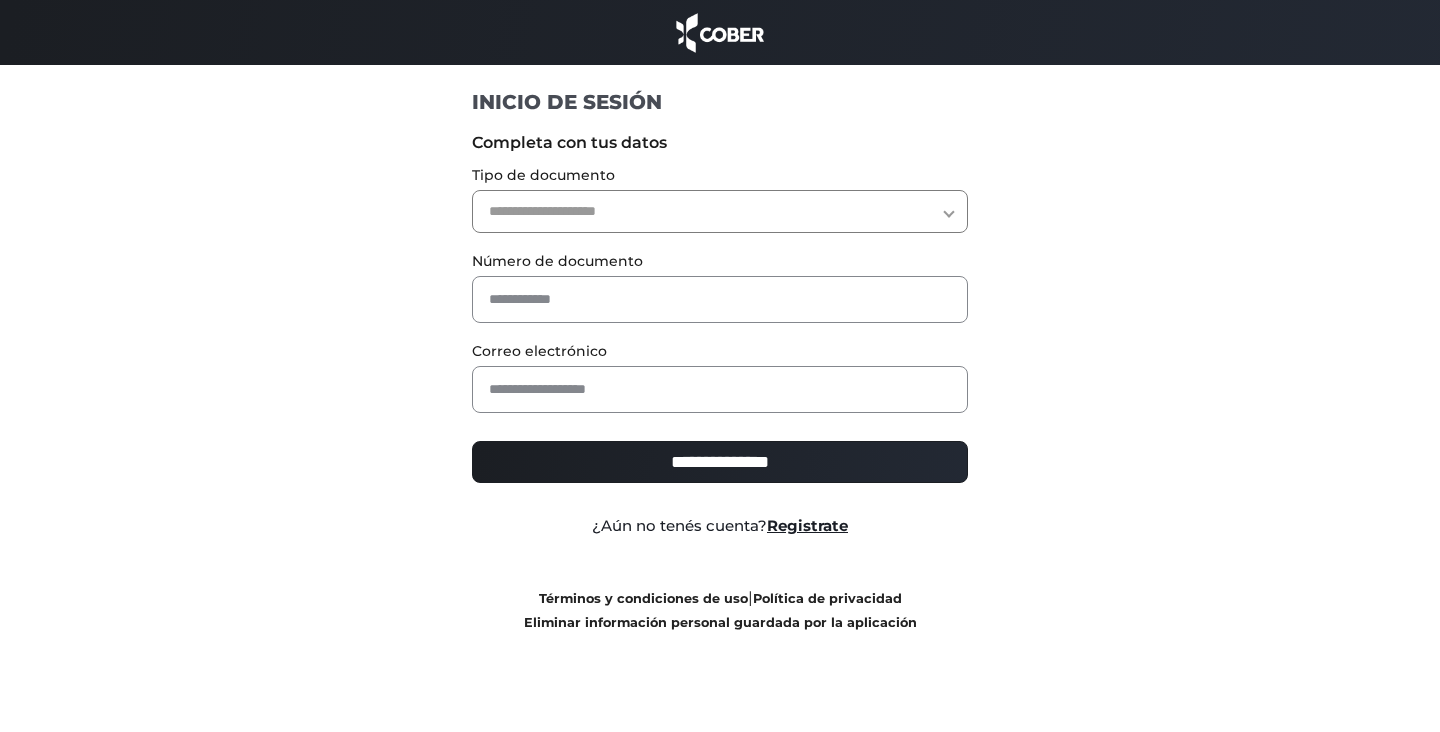 scroll, scrollTop: 0, scrollLeft: 0, axis: both 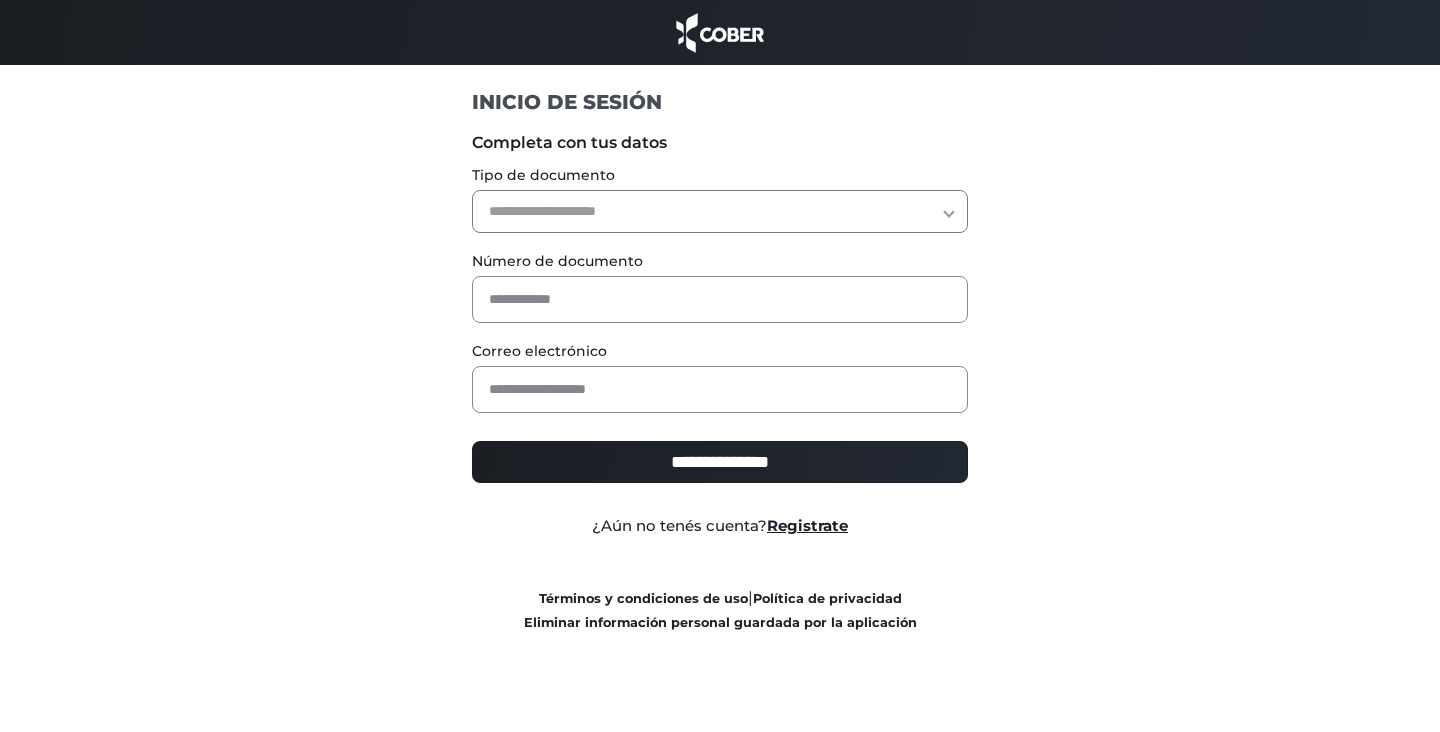 select on "***" 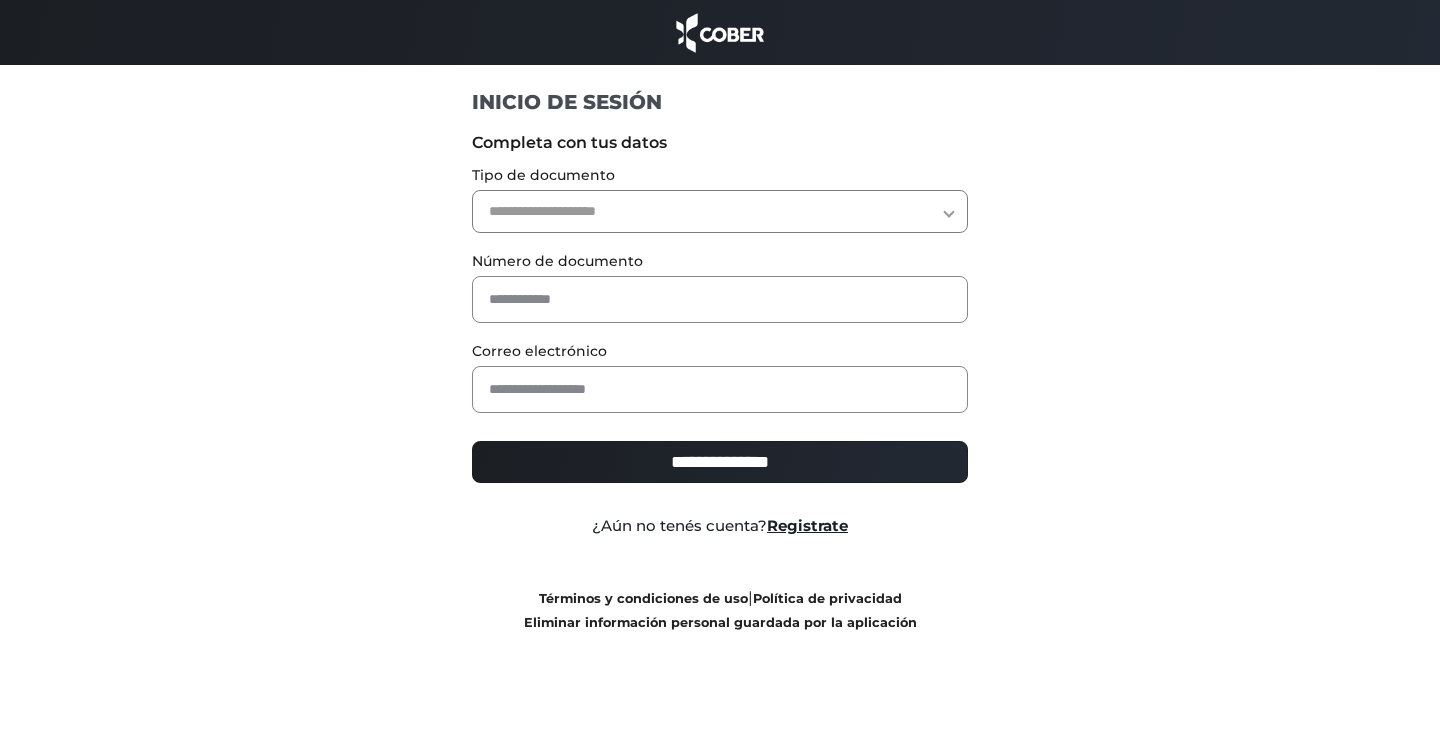 click on "**********" at bounding box center [720, 211] 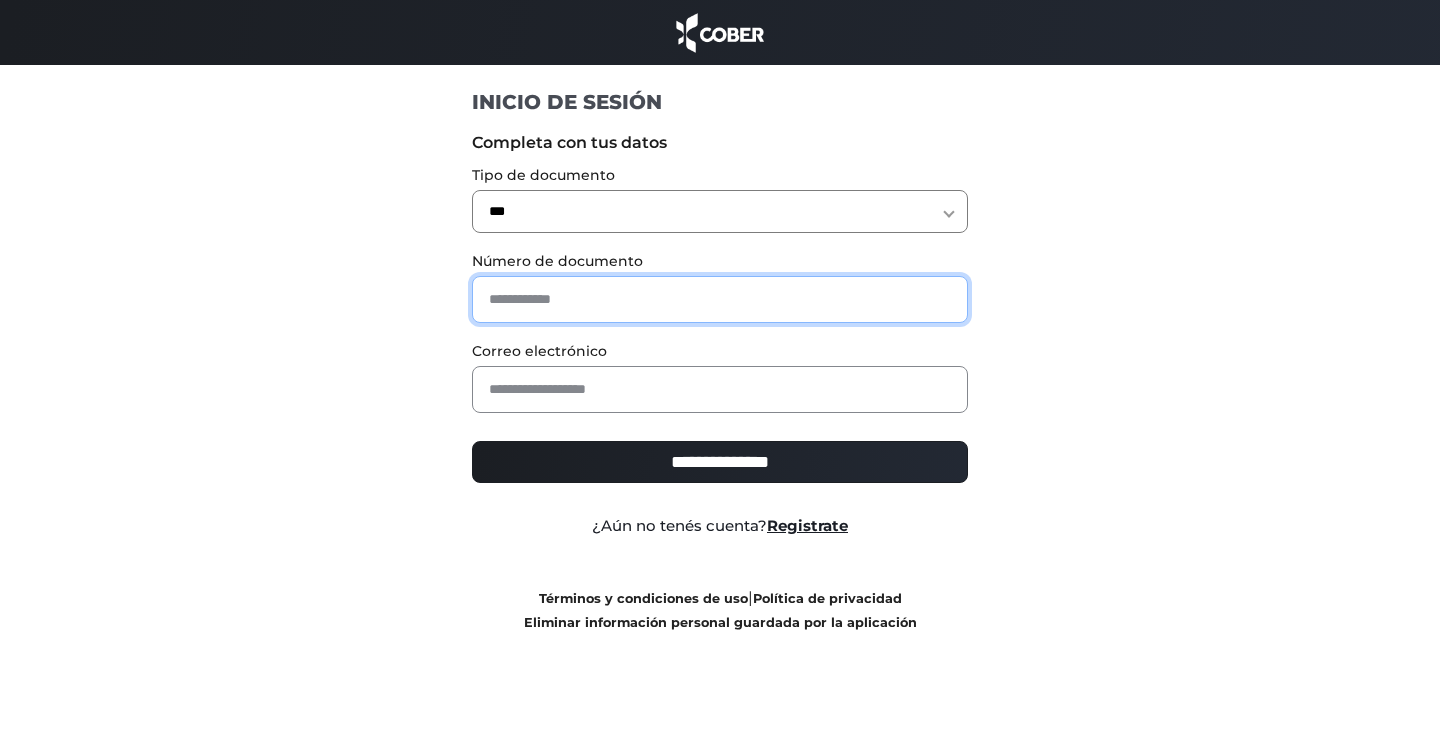 click at bounding box center [720, 299] 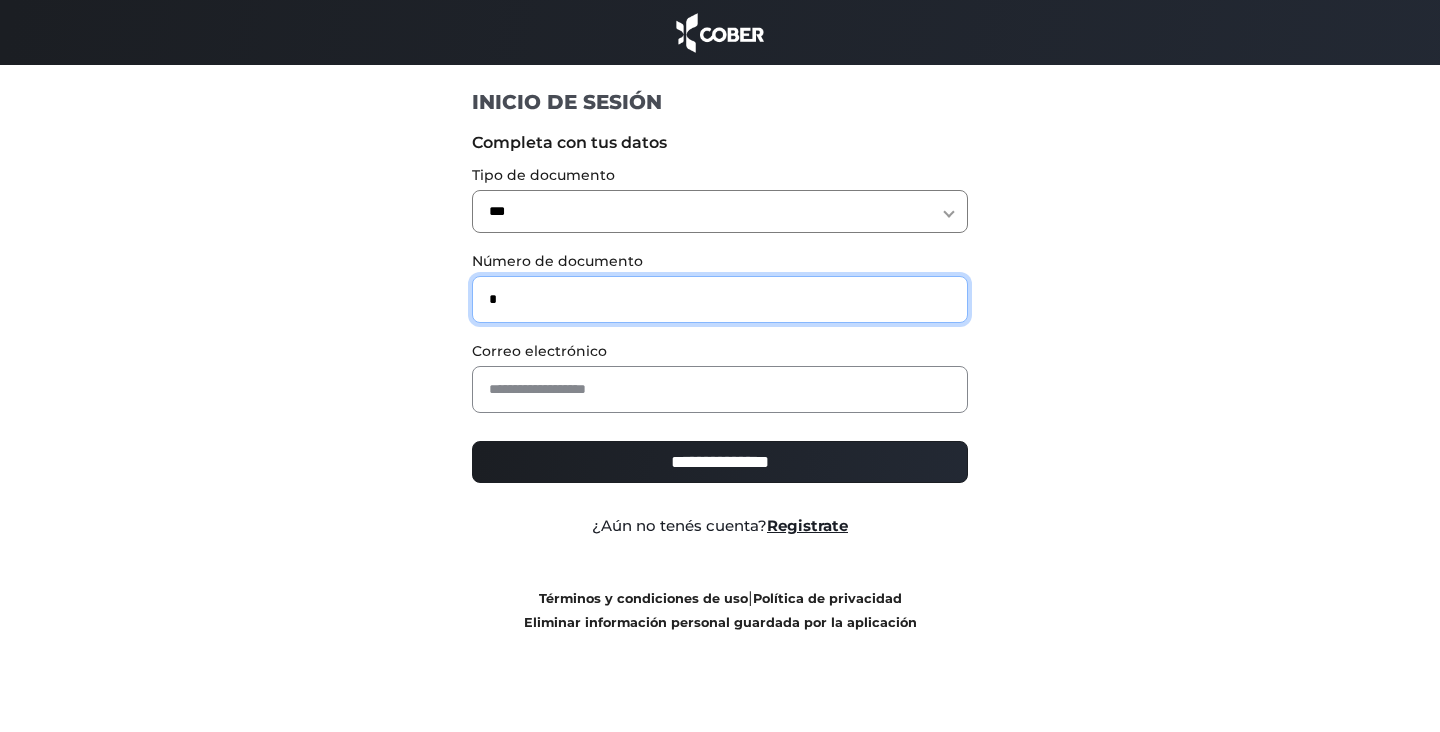 type on "*******" 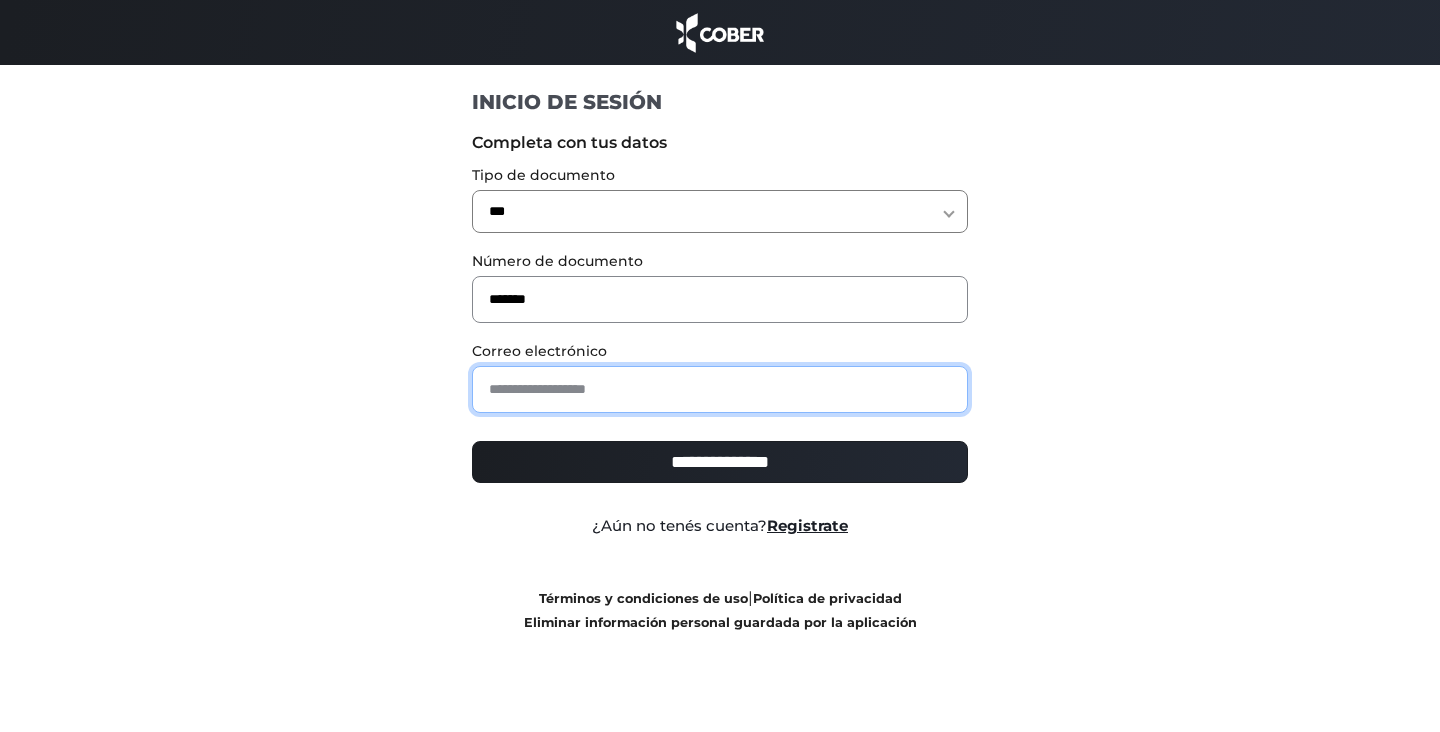 click at bounding box center [720, 389] 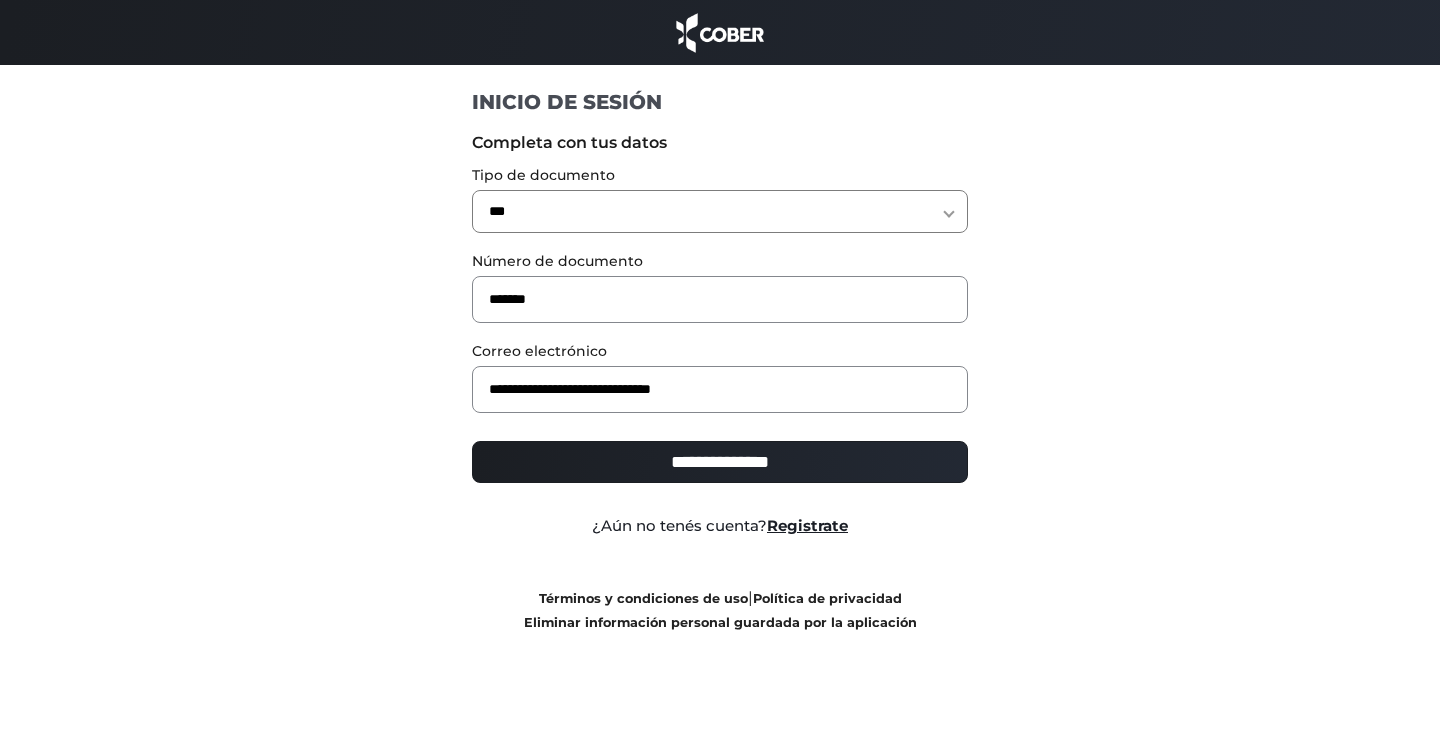 click on "**********" at bounding box center [720, 462] 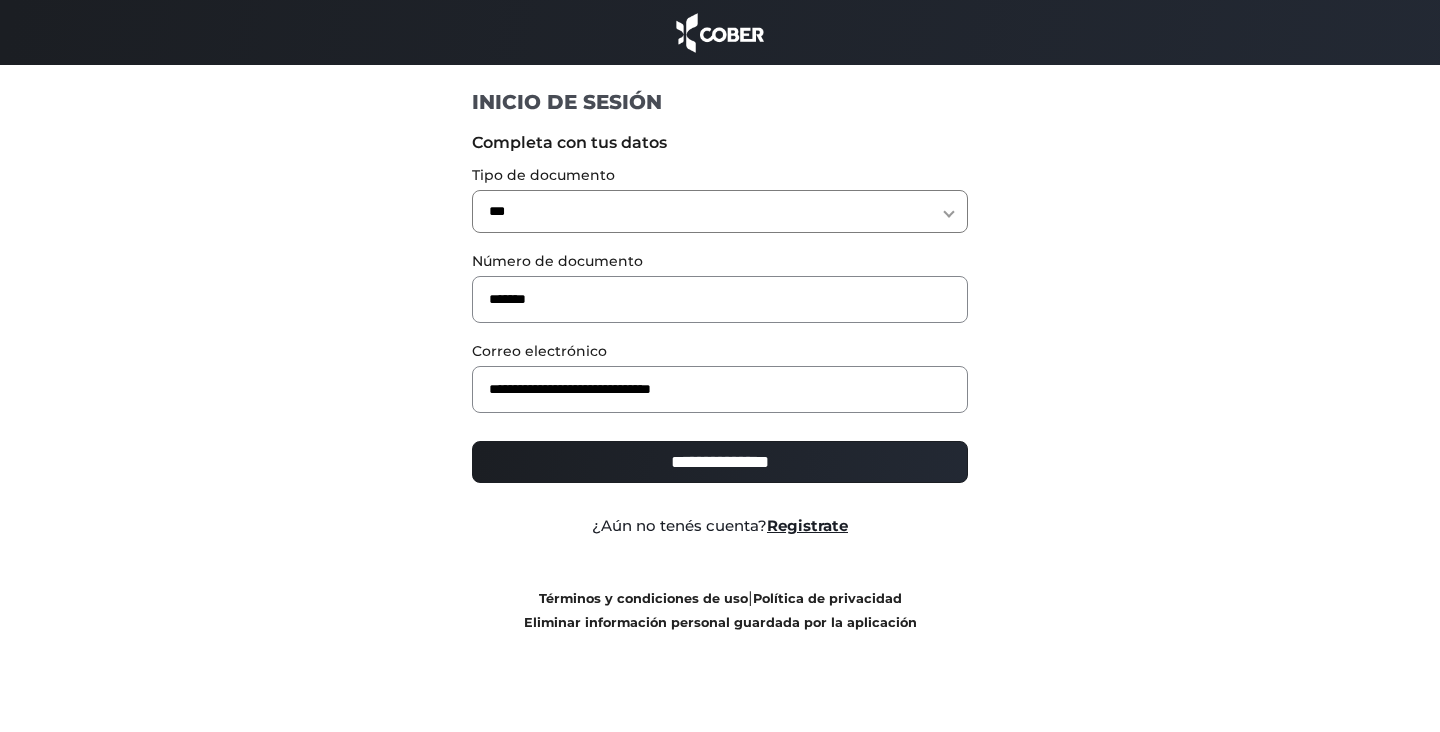 type on "**********" 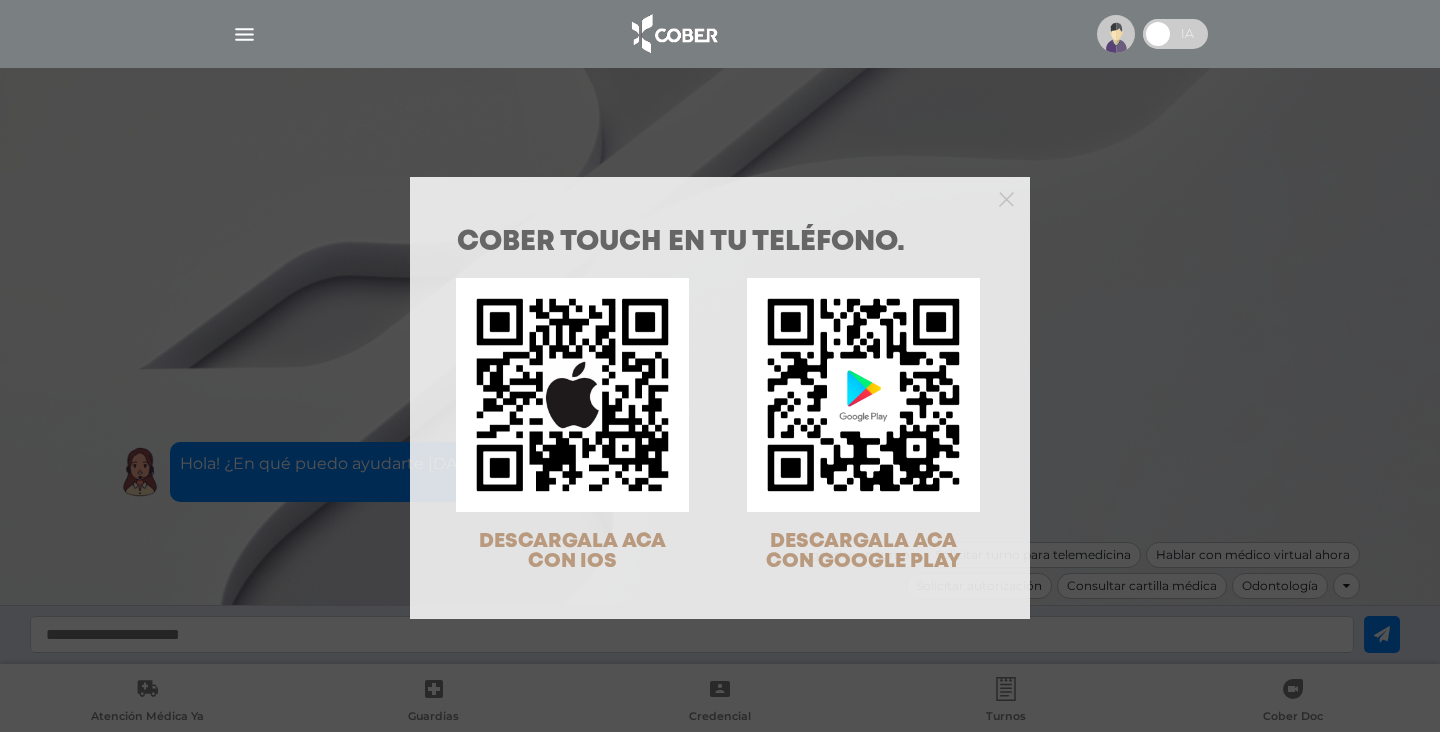 scroll, scrollTop: 0, scrollLeft: 0, axis: both 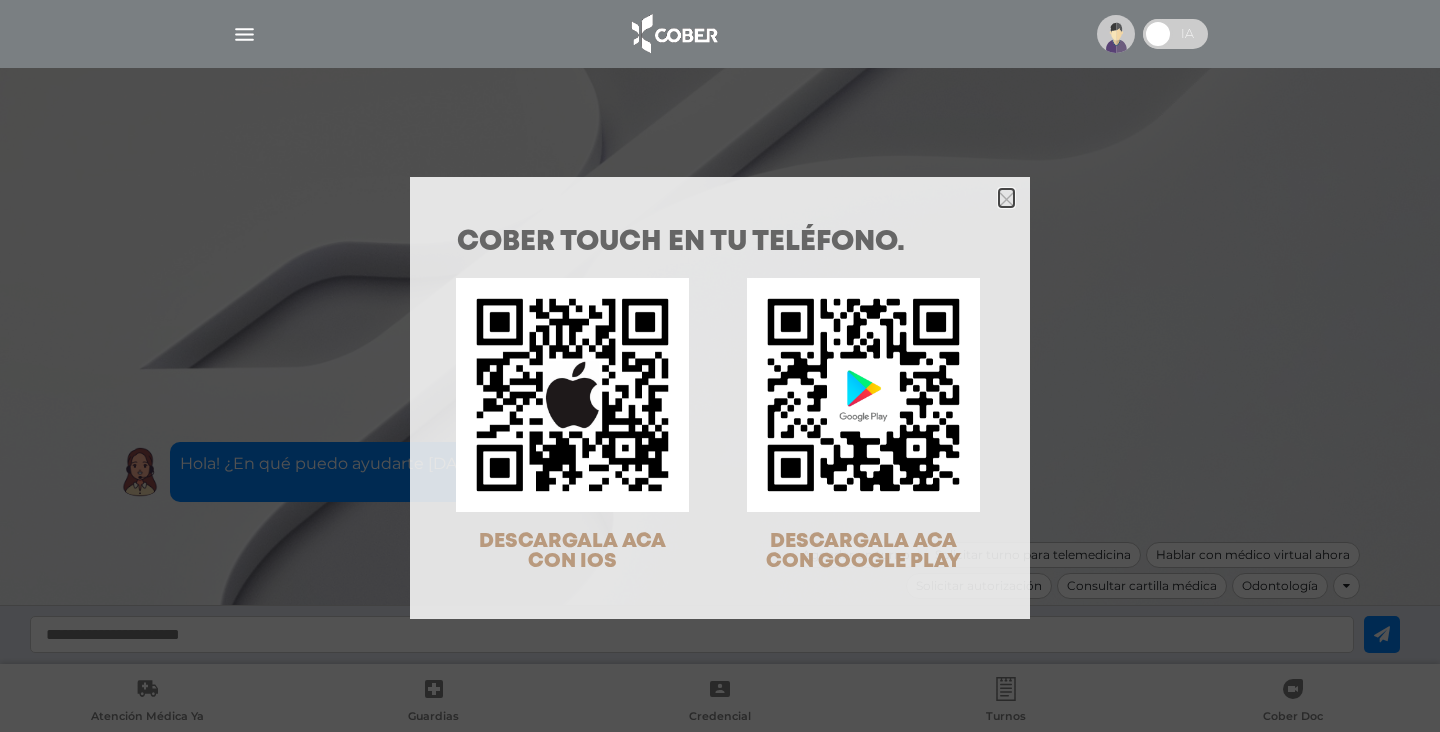 click 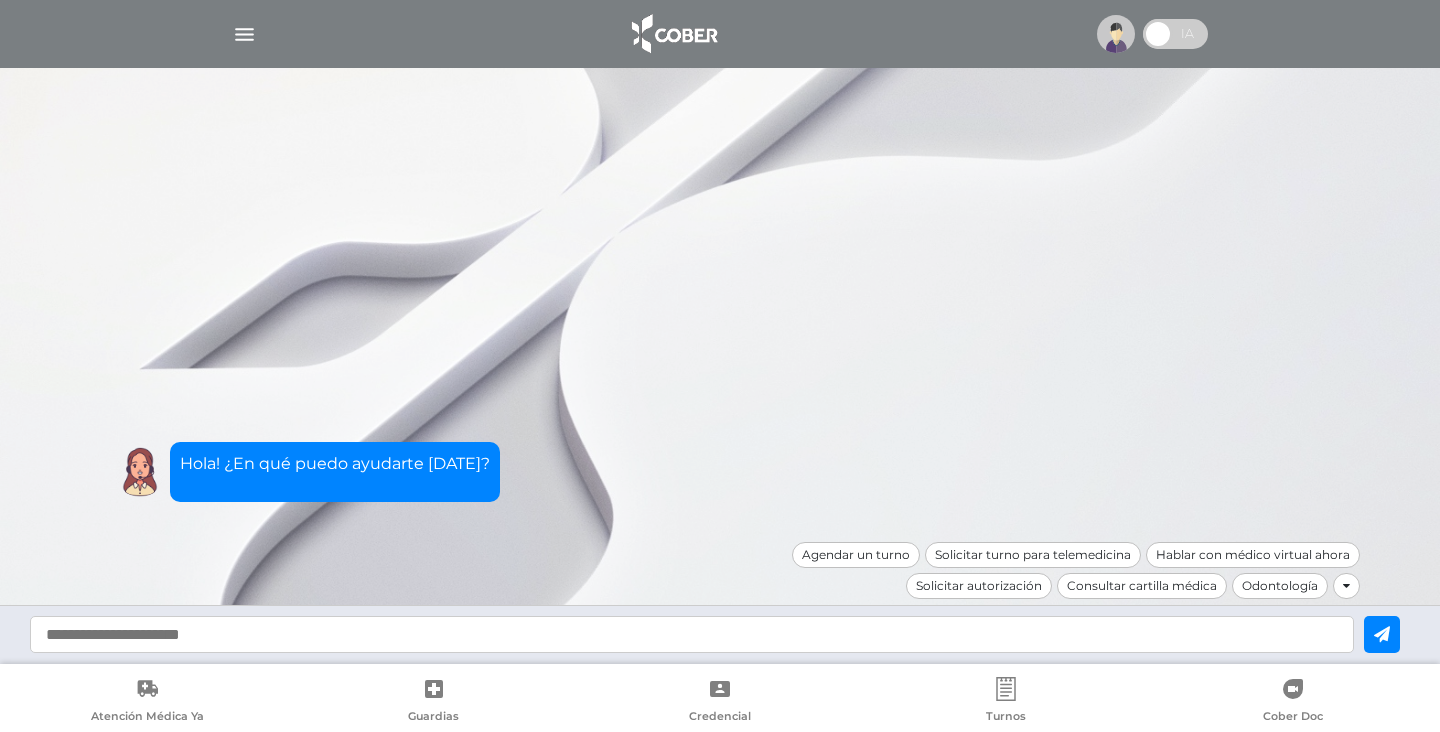 click at bounding box center [244, 34] 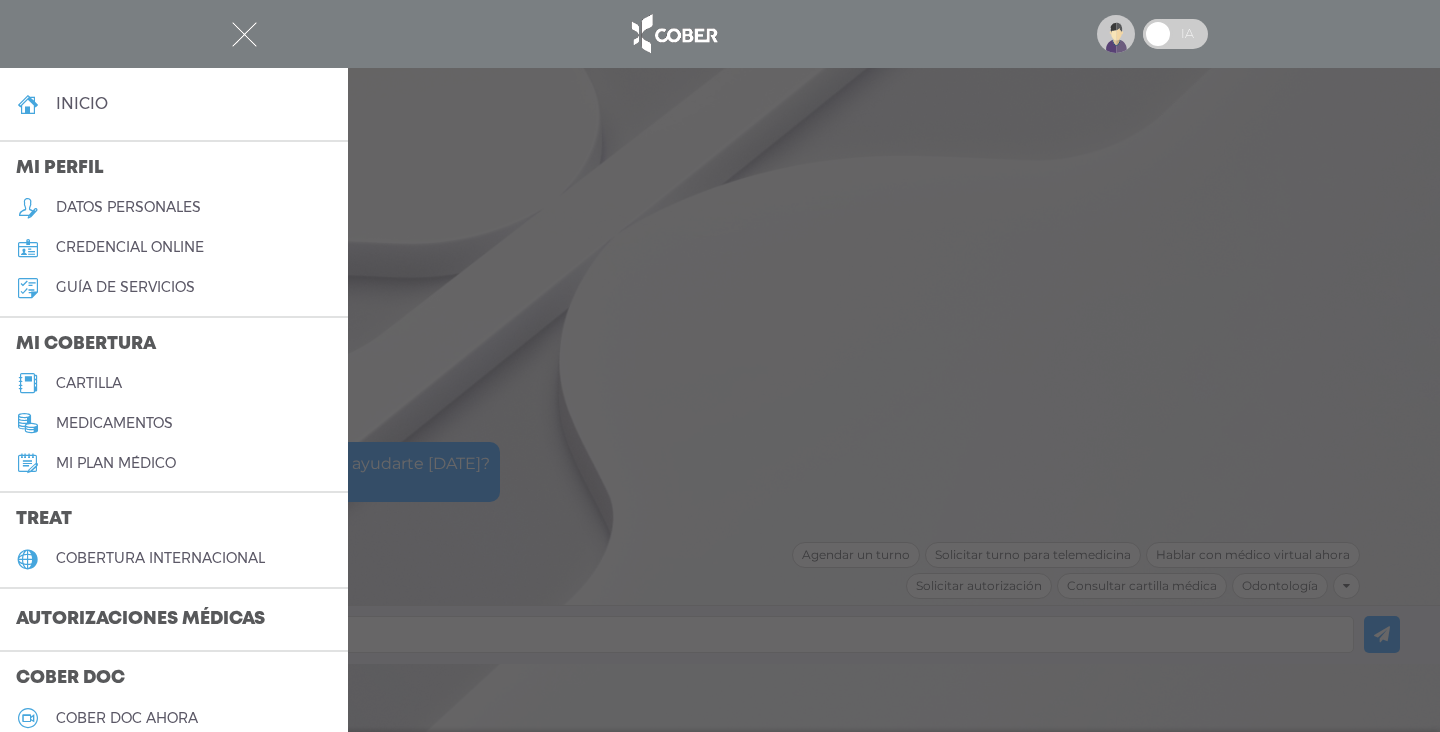 click on "Autorizaciones médicas" at bounding box center [140, 620] 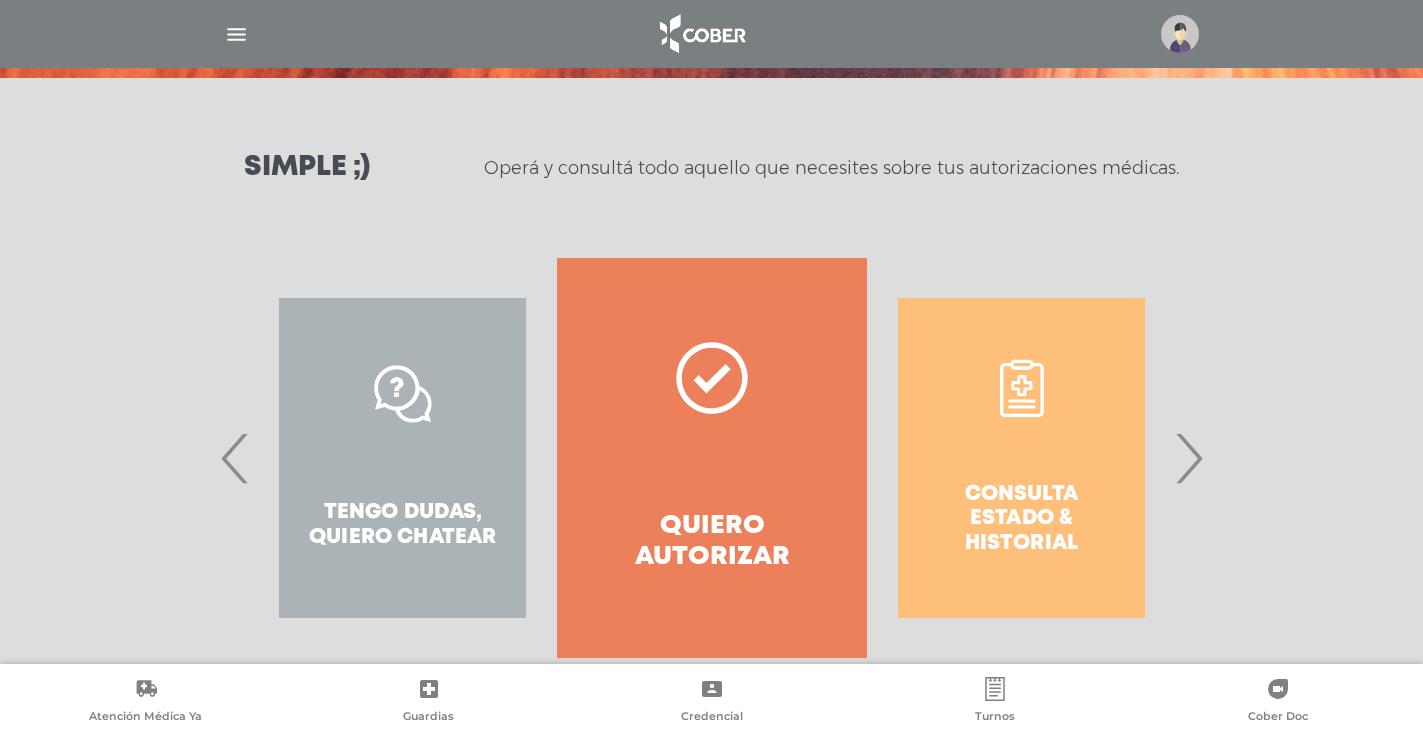 scroll, scrollTop: 272, scrollLeft: 0, axis: vertical 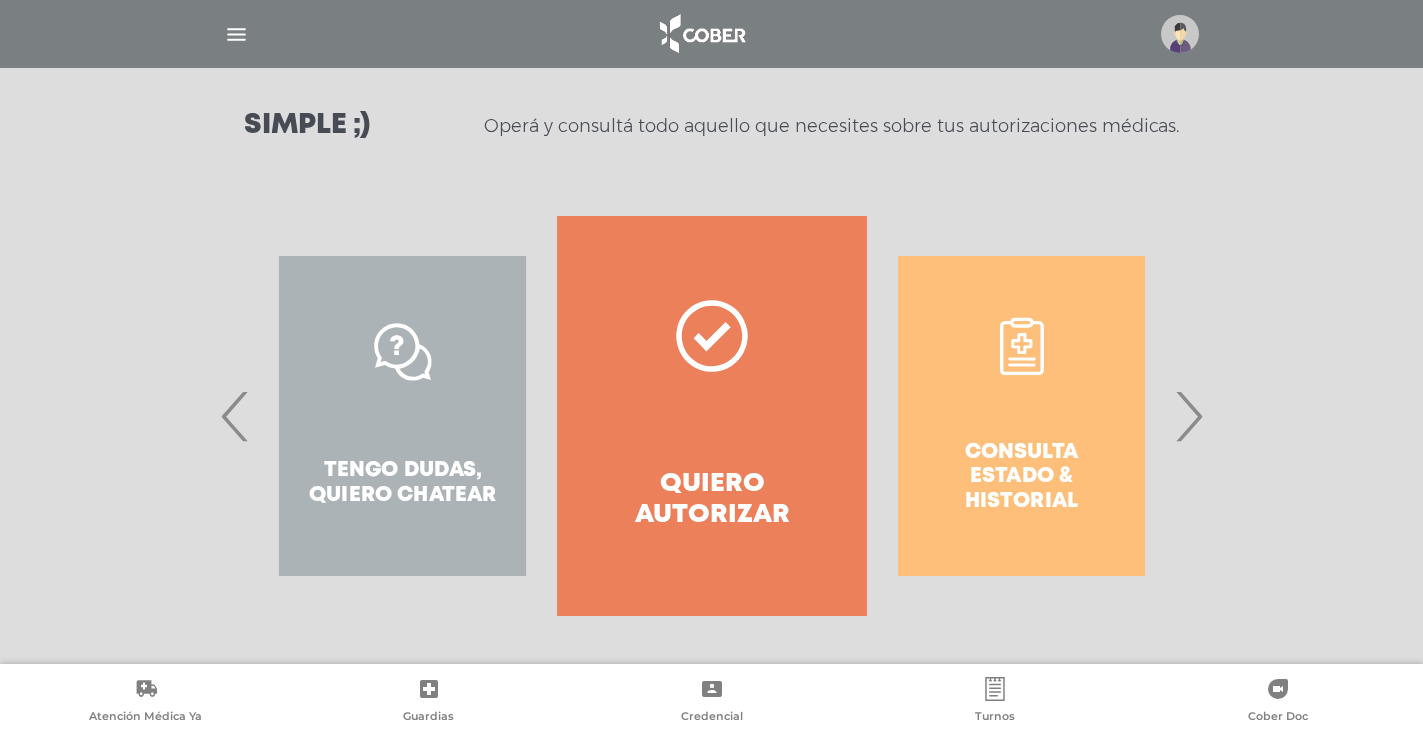 click on "›" at bounding box center (1188, 416) 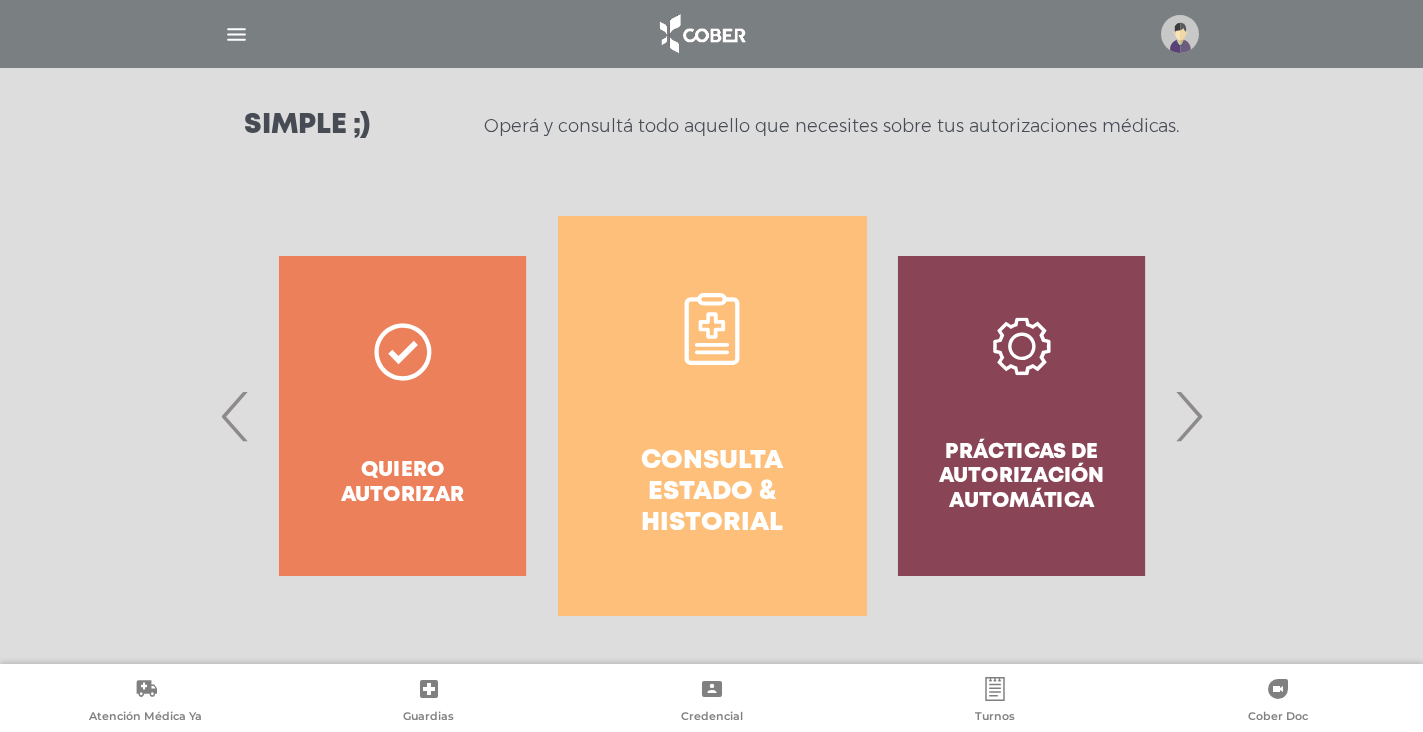 click on "Consulta estado & historial" at bounding box center (712, 416) 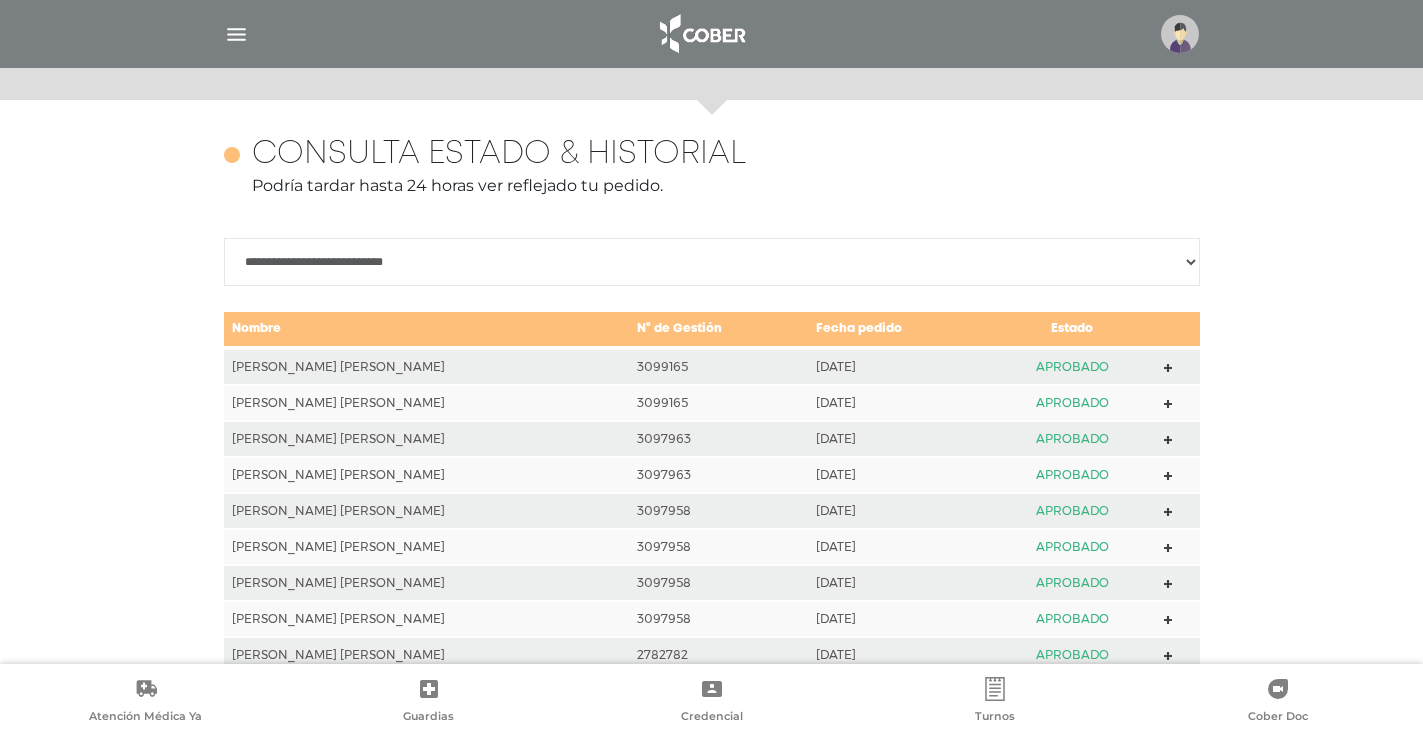scroll, scrollTop: 788, scrollLeft: 0, axis: vertical 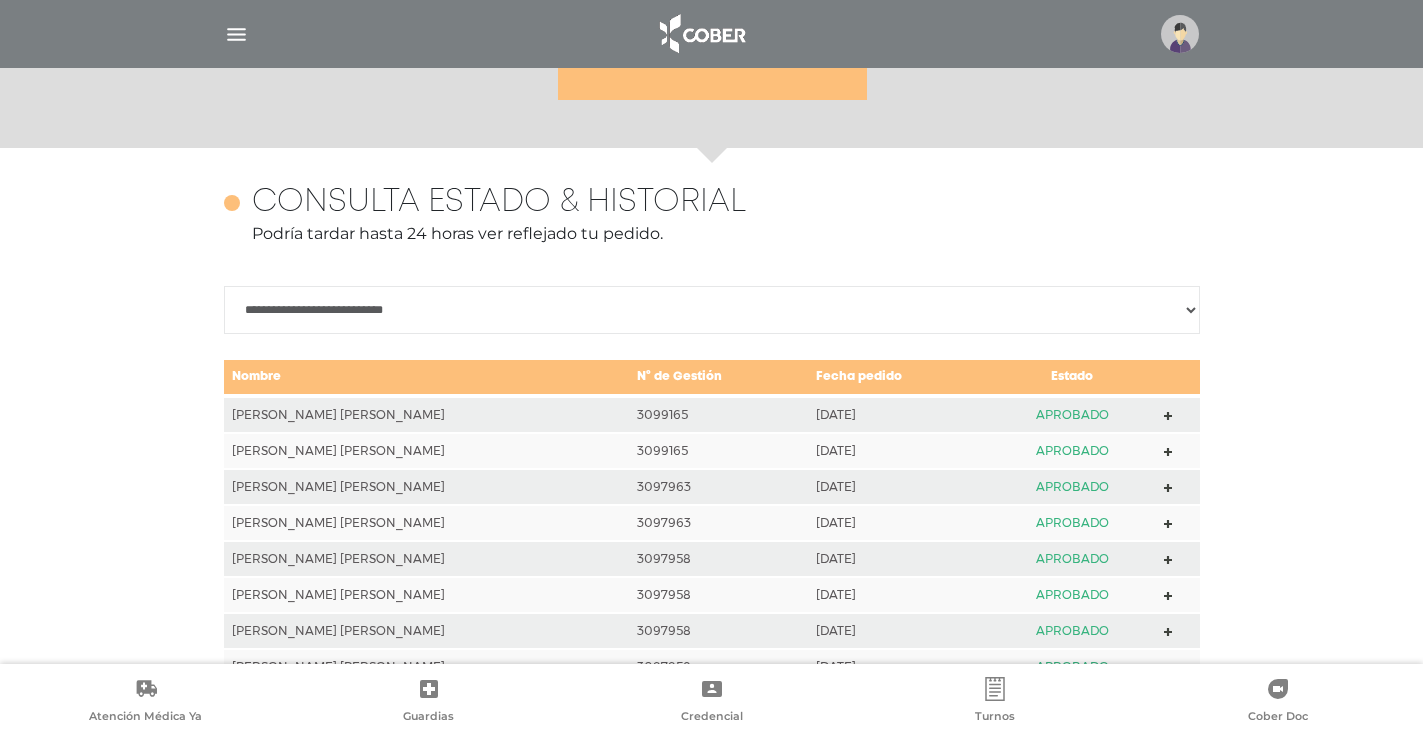 click 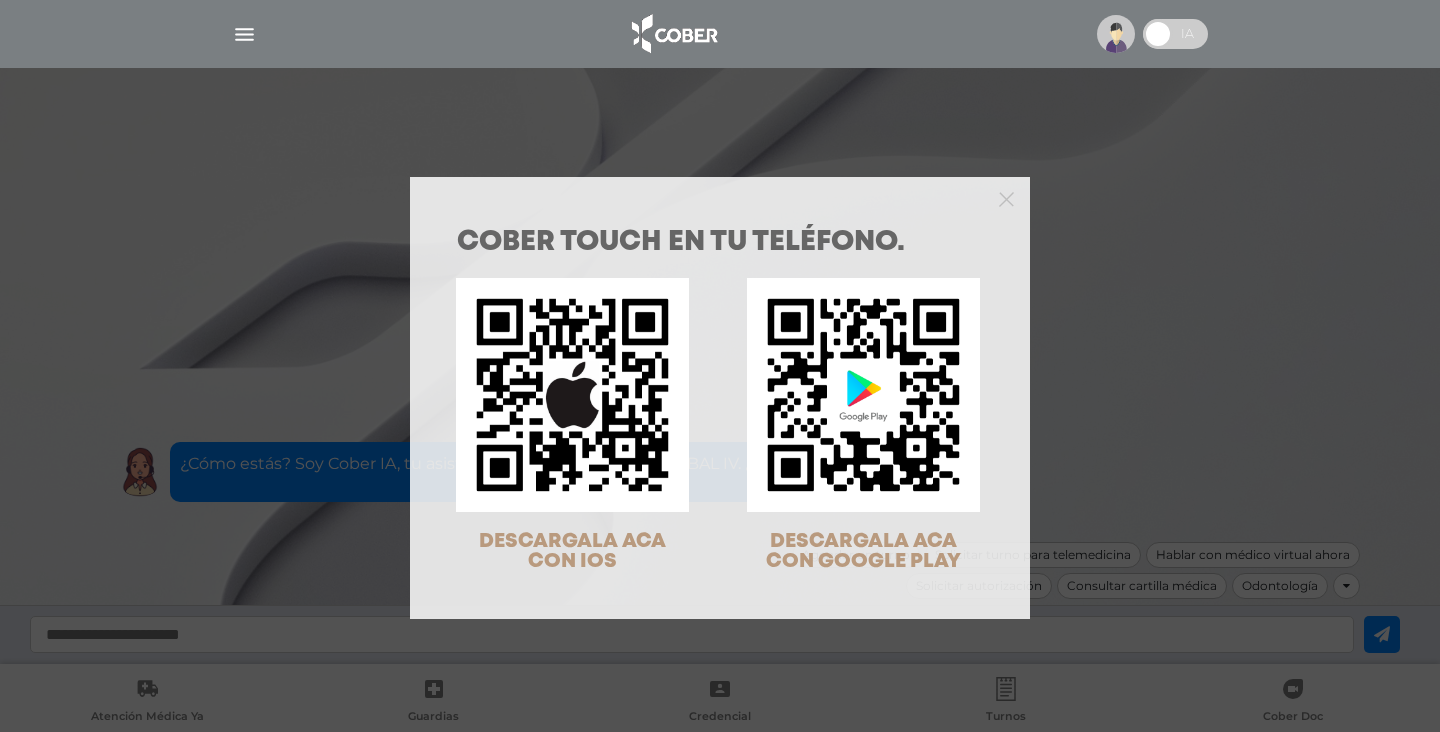 scroll, scrollTop: 0, scrollLeft: 0, axis: both 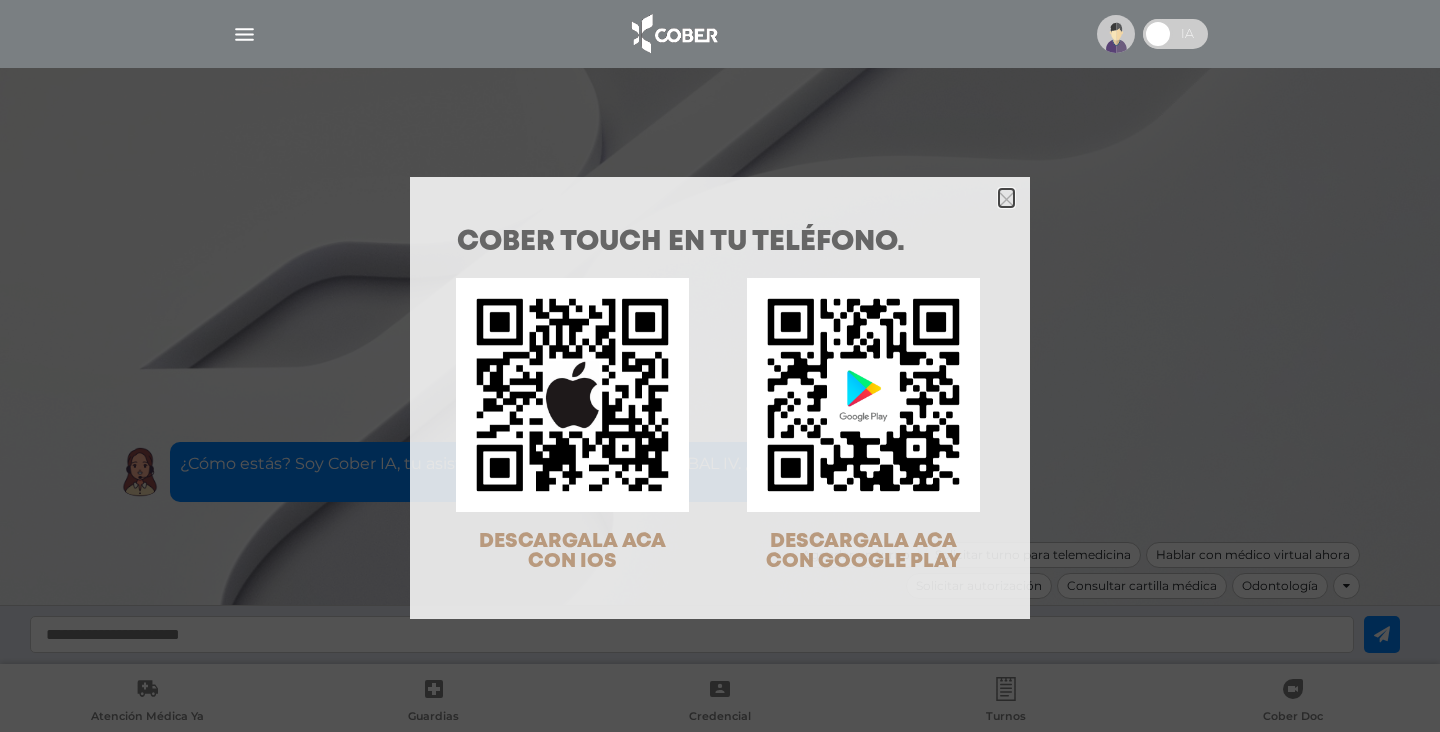 click 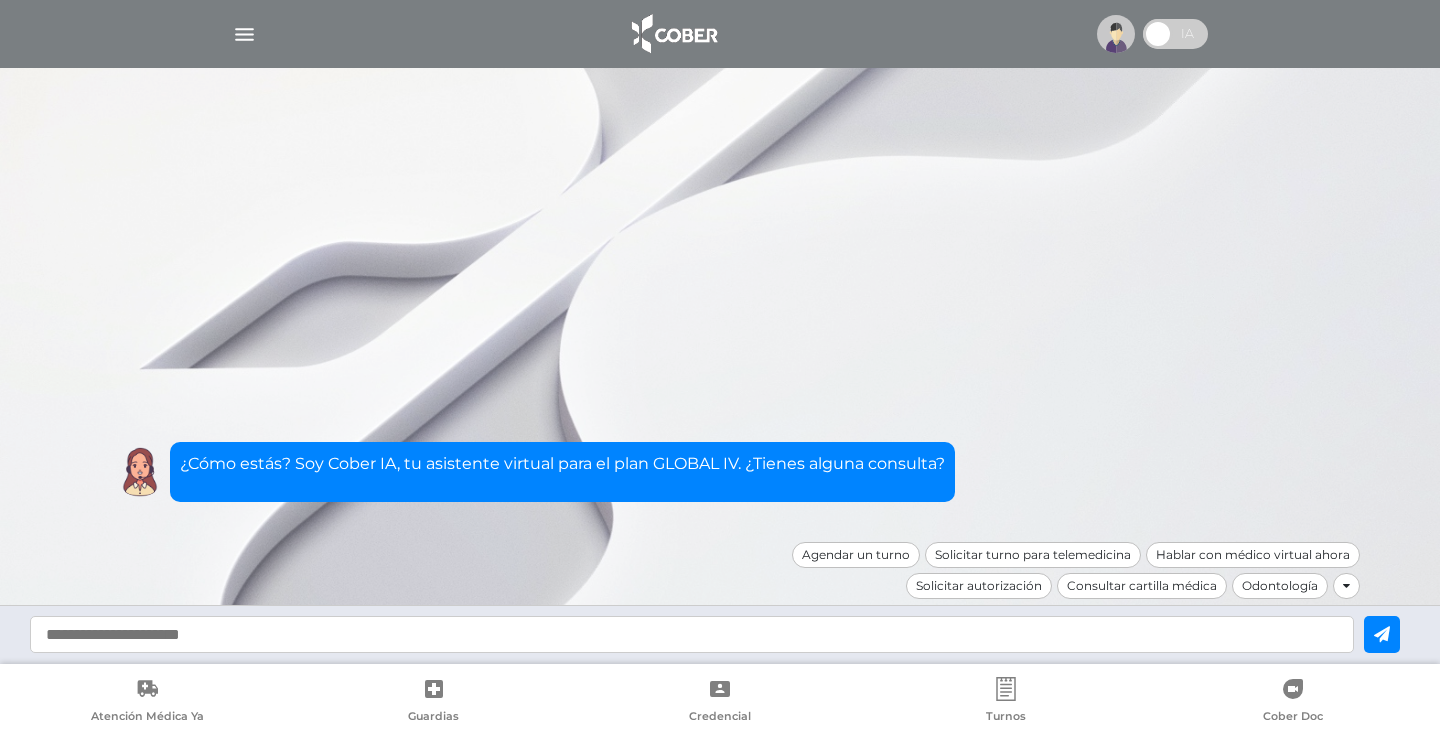 click at bounding box center (244, 34) 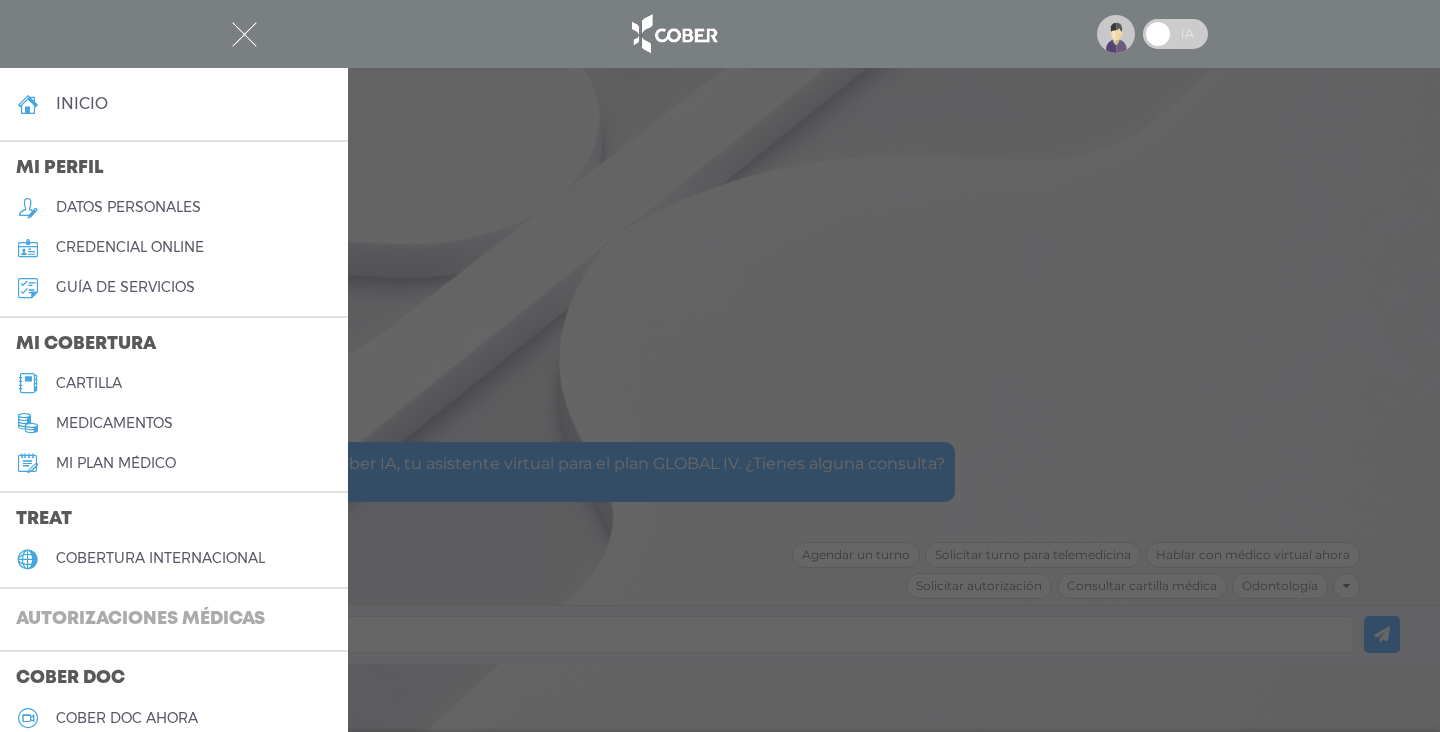 click on "Autorizaciones médicas" at bounding box center (140, 620) 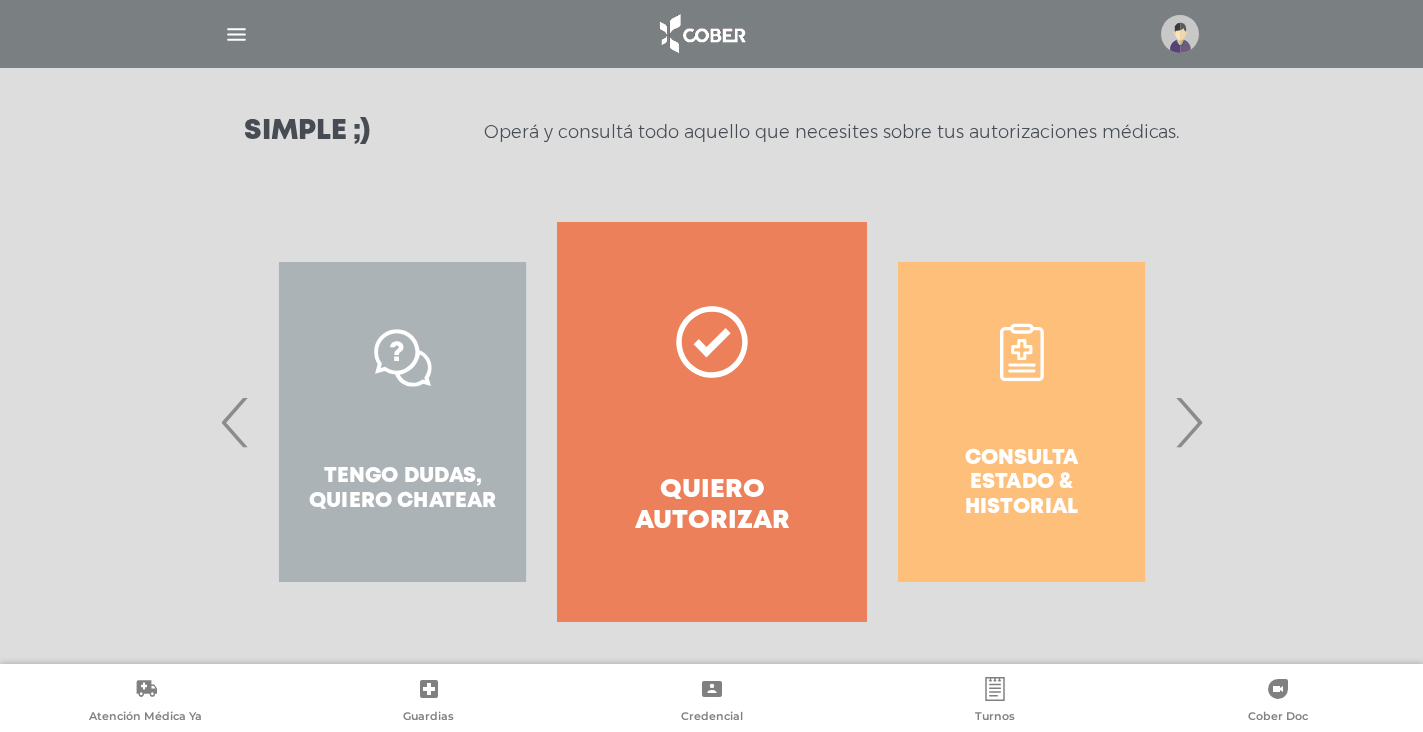 scroll, scrollTop: 272, scrollLeft: 0, axis: vertical 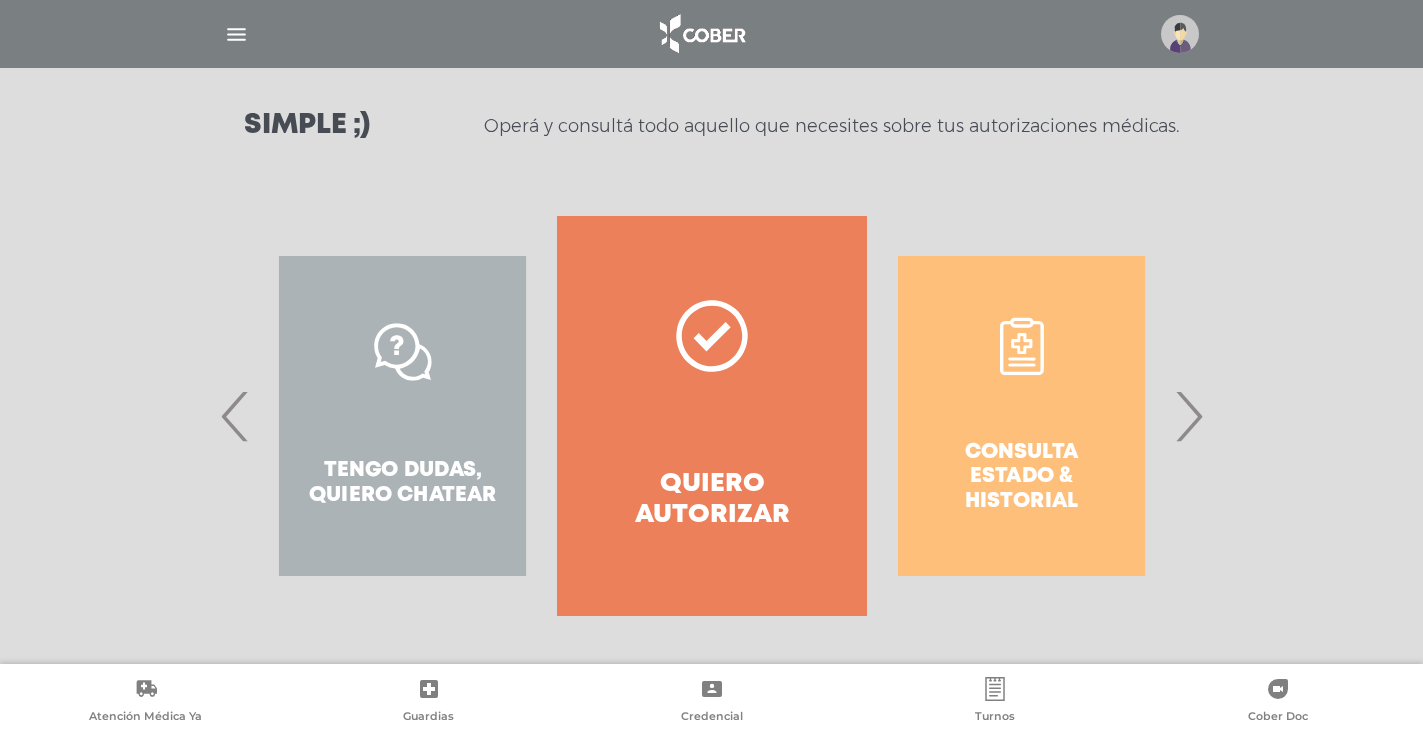 click on "›" at bounding box center (1188, 416) 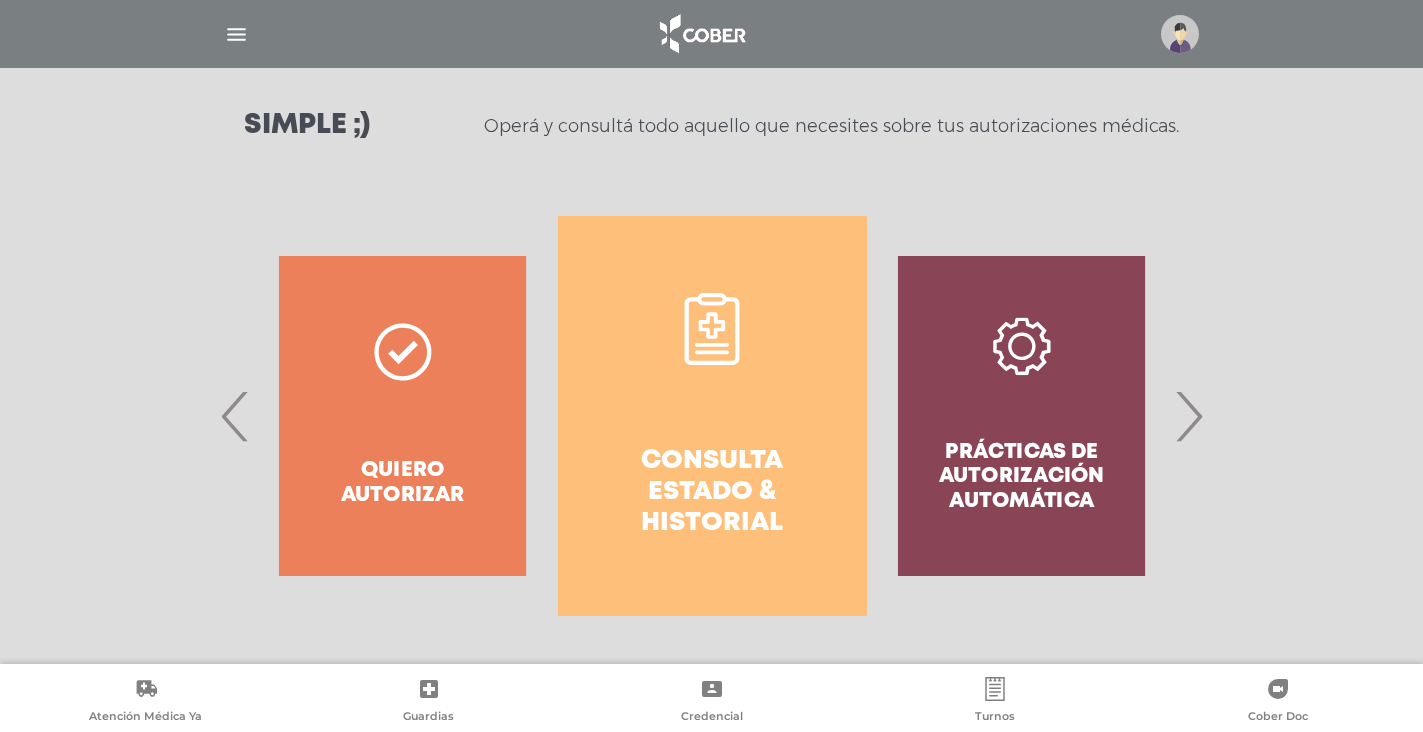 click on "›" at bounding box center [1188, 416] 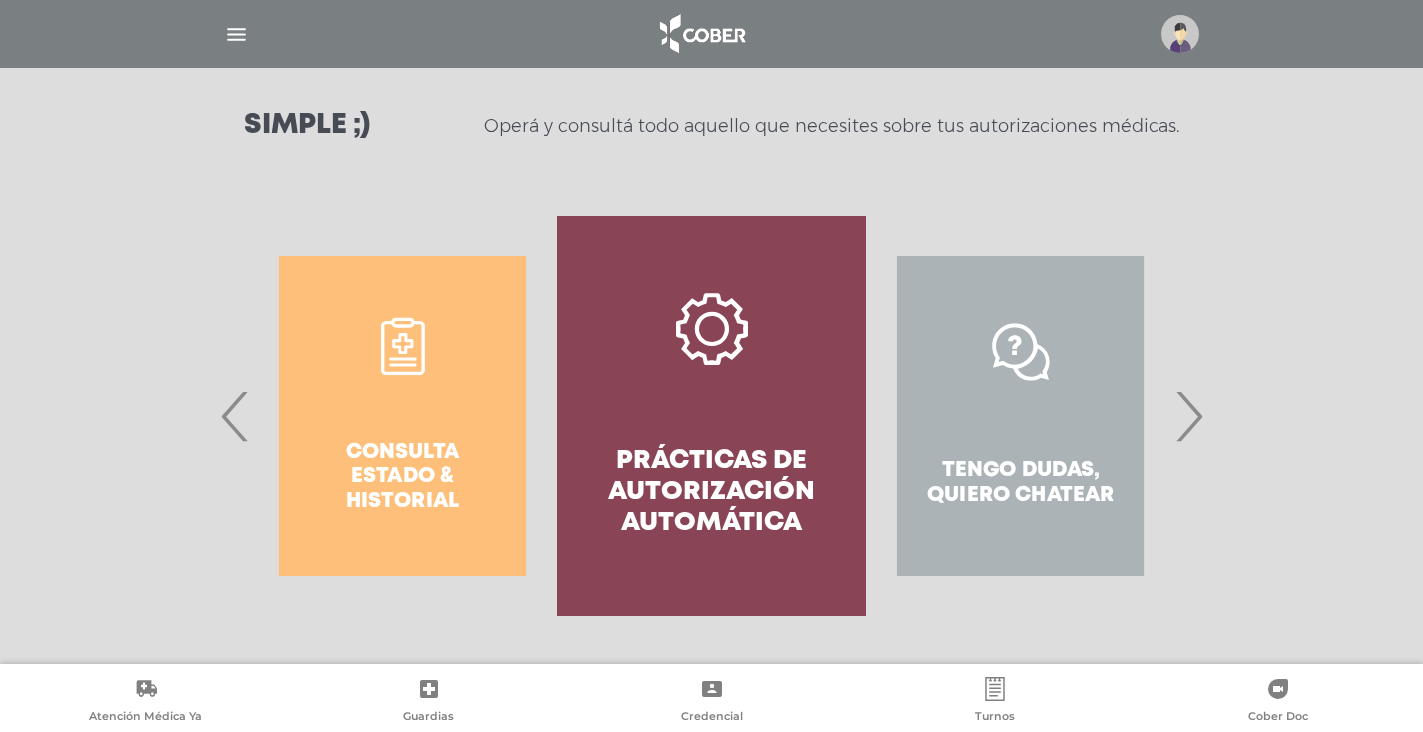 click on "›" at bounding box center (1188, 416) 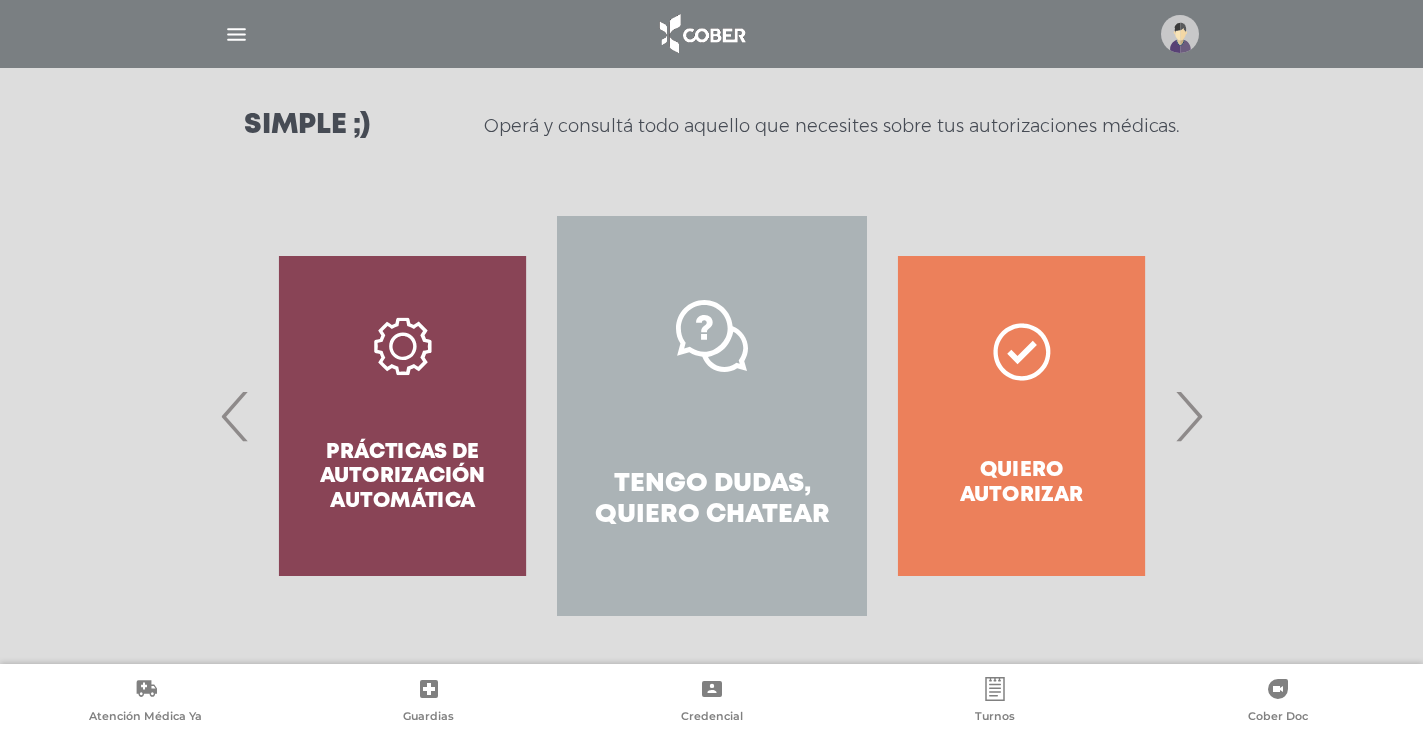 click on "Tengo dudas, quiero chatear" at bounding box center [711, 416] 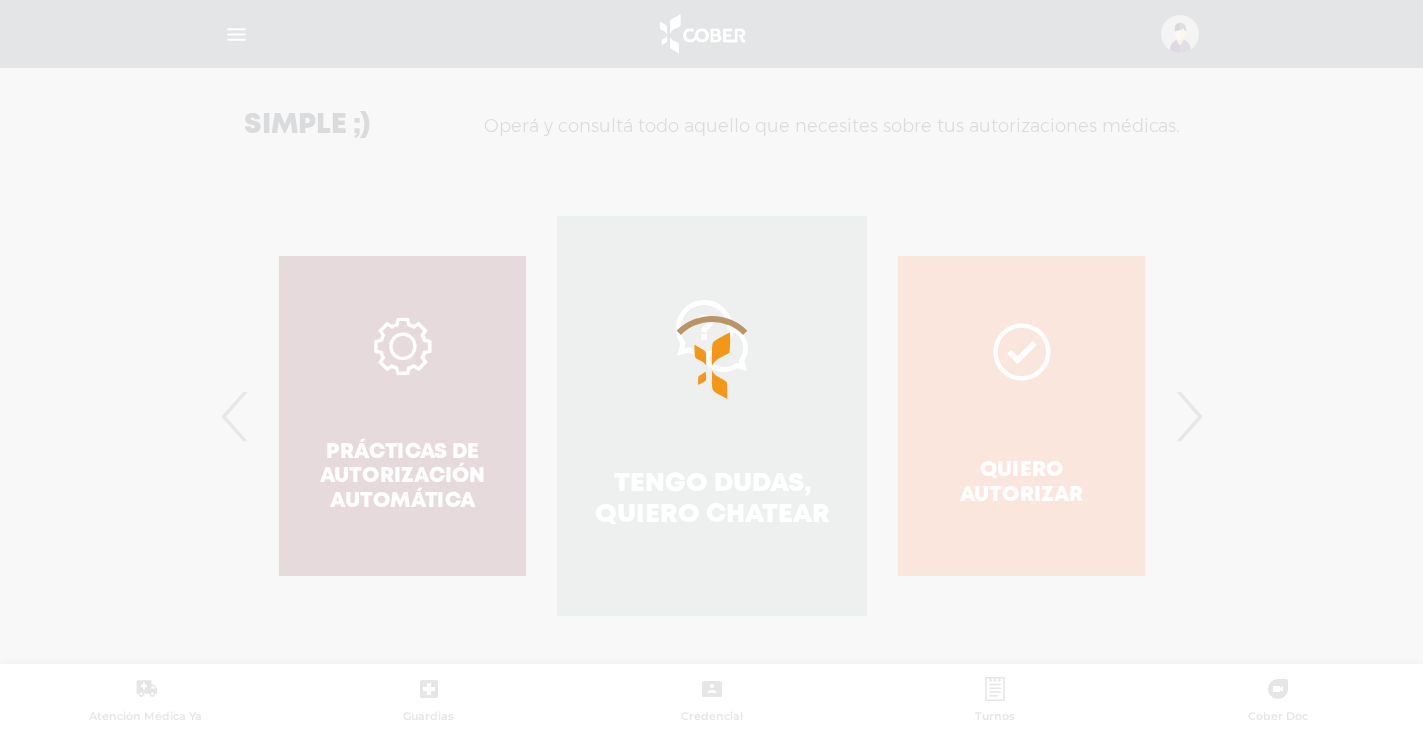 scroll, scrollTop: 539, scrollLeft: 0, axis: vertical 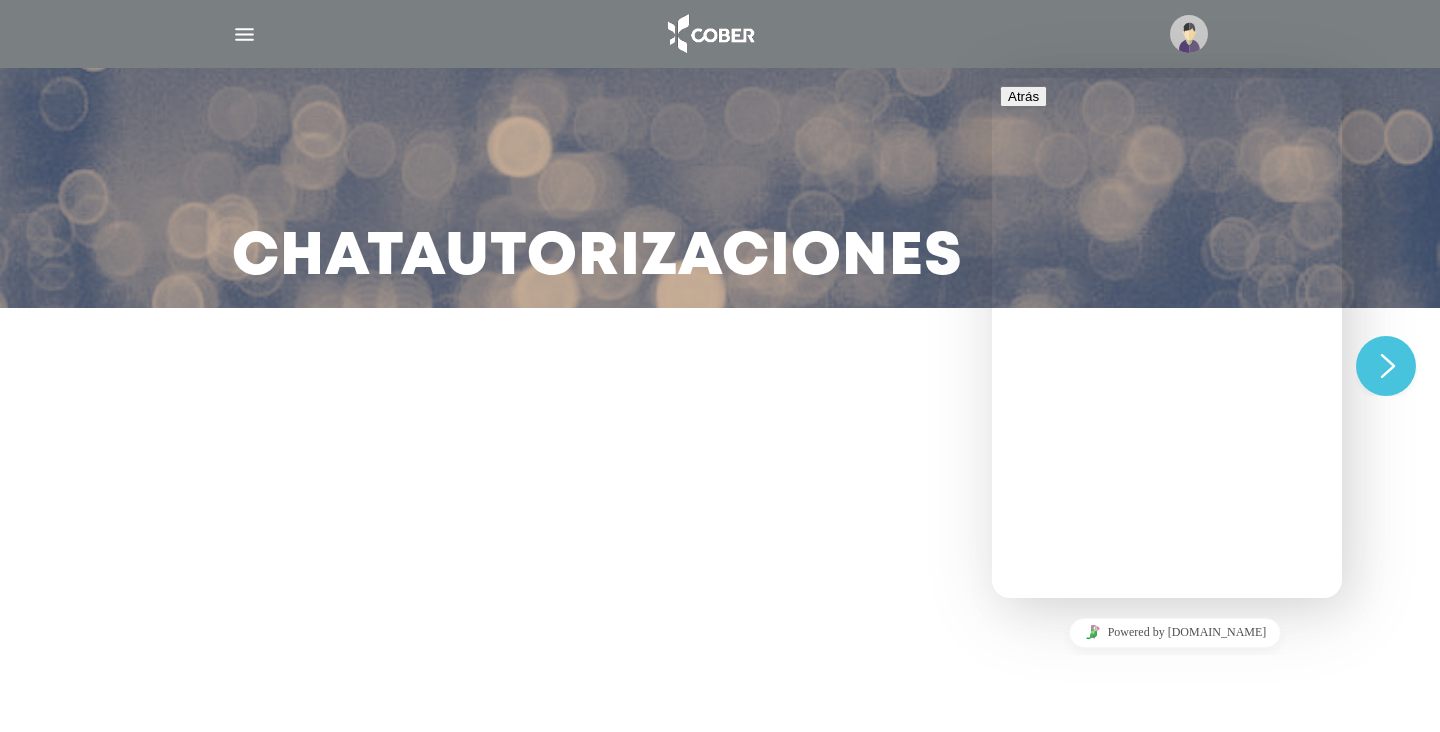 click at bounding box center [1000, 763] 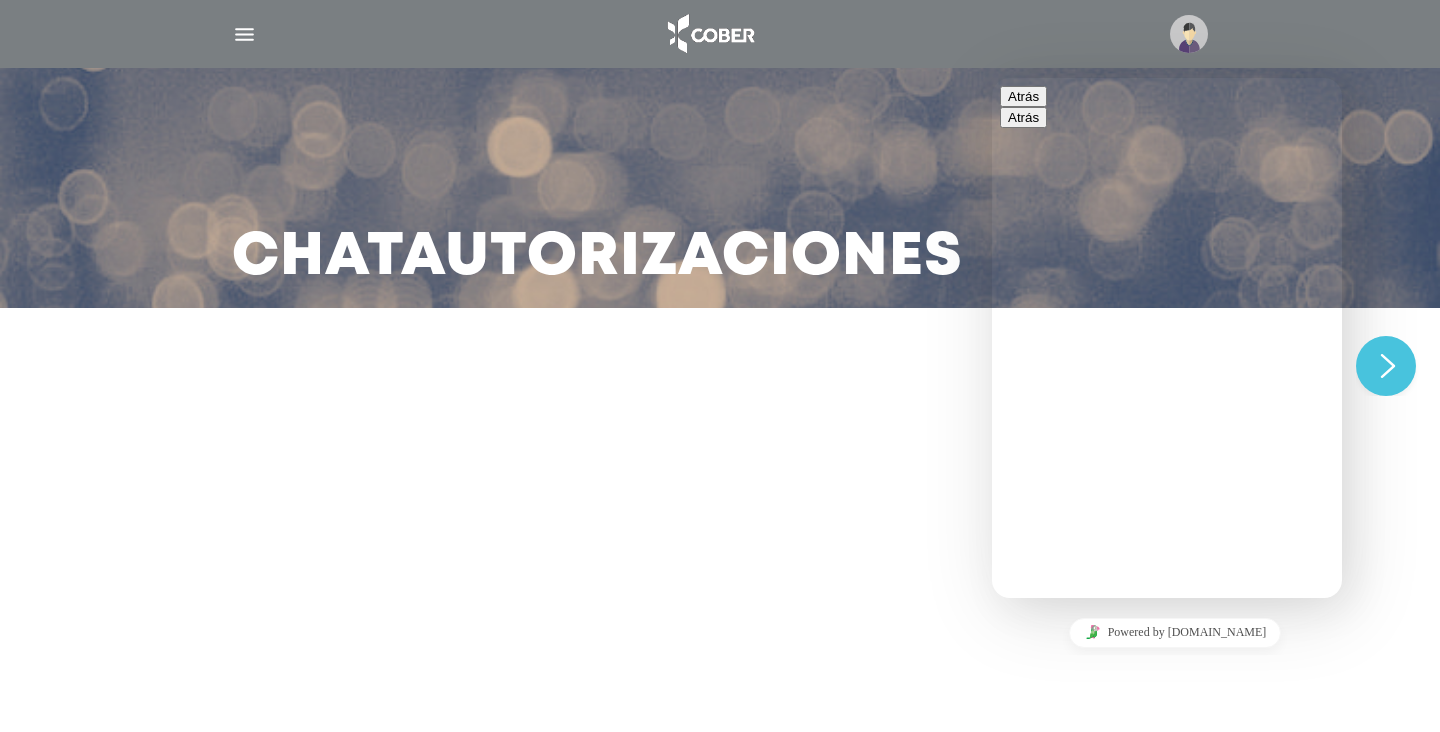click on "**" at bounding box center [1087, 856] 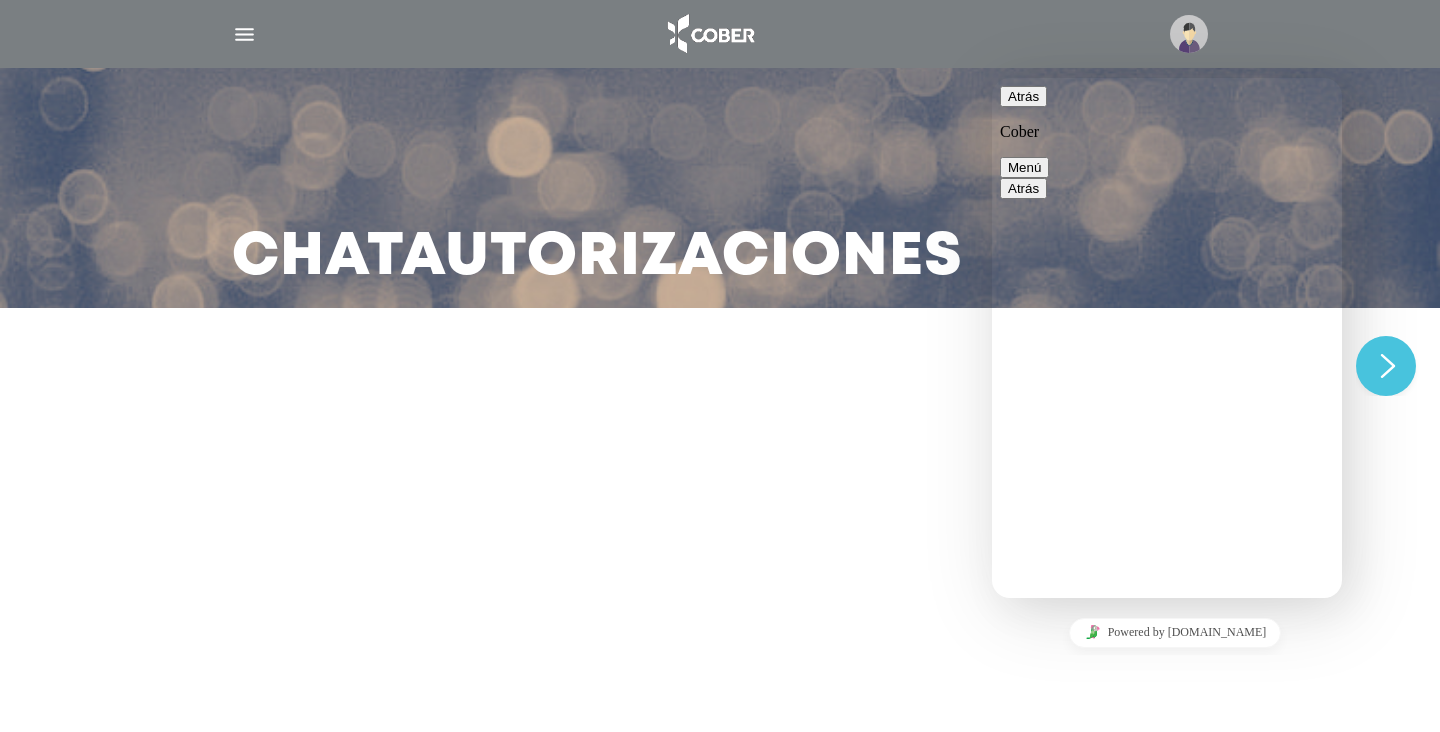 scroll, scrollTop: 34, scrollLeft: 0, axis: vertical 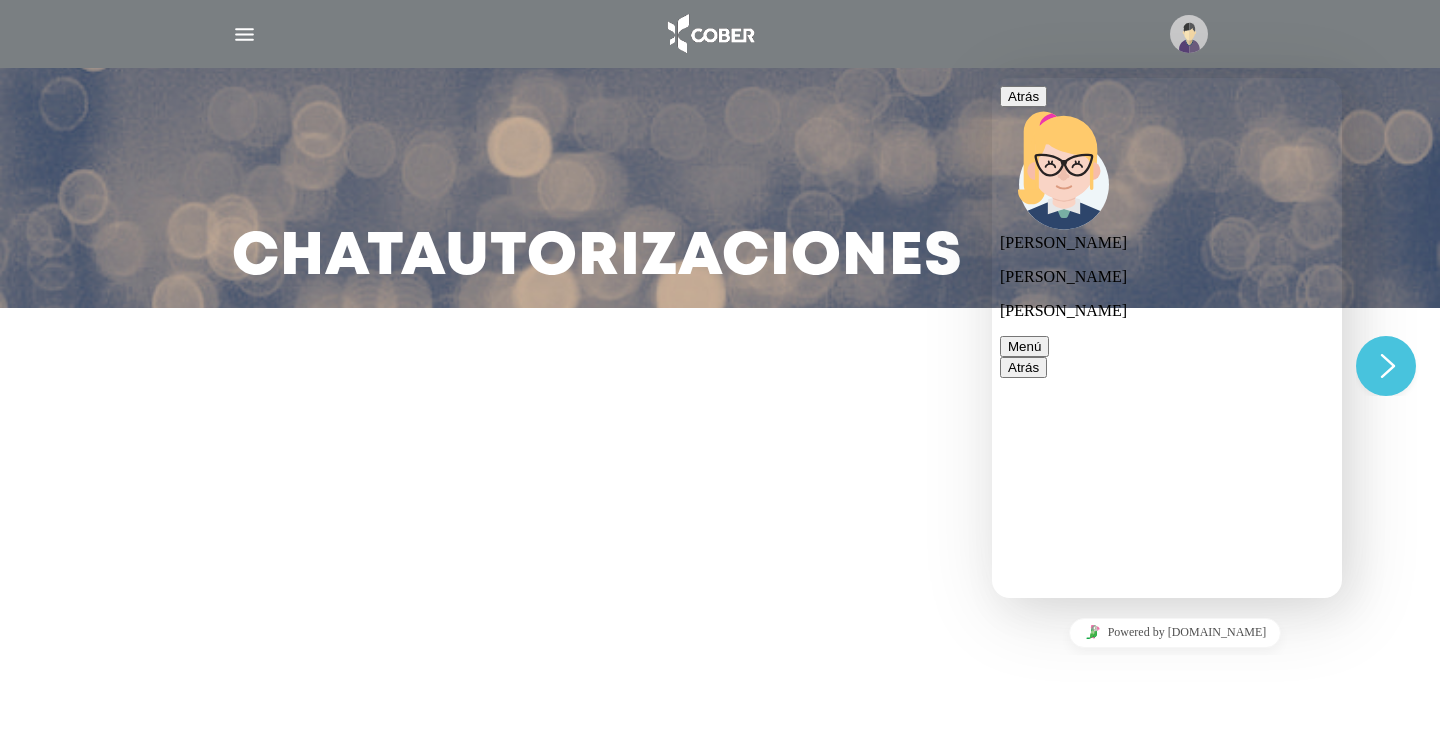 click at bounding box center (992, 78) 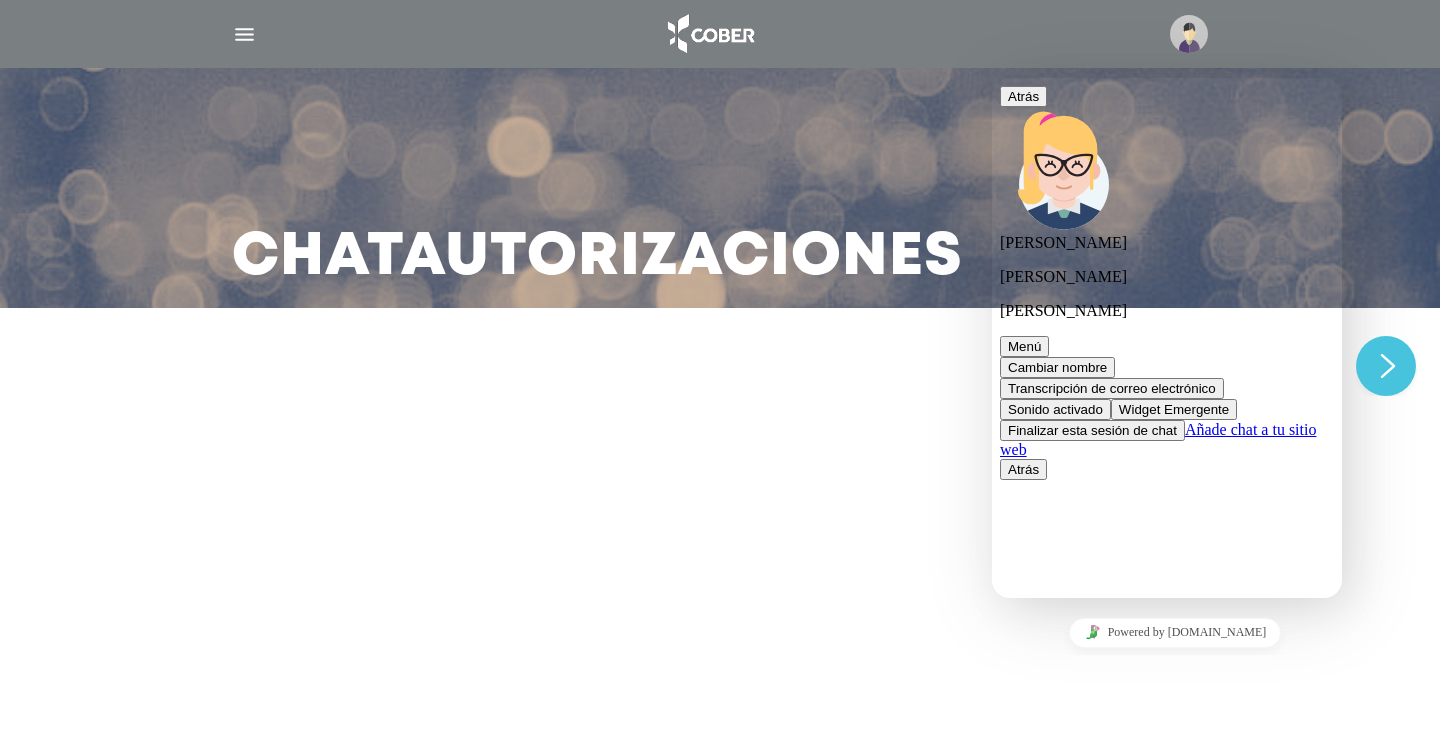 click on "Finalizar esta sesión de chat" at bounding box center [1092, 430] 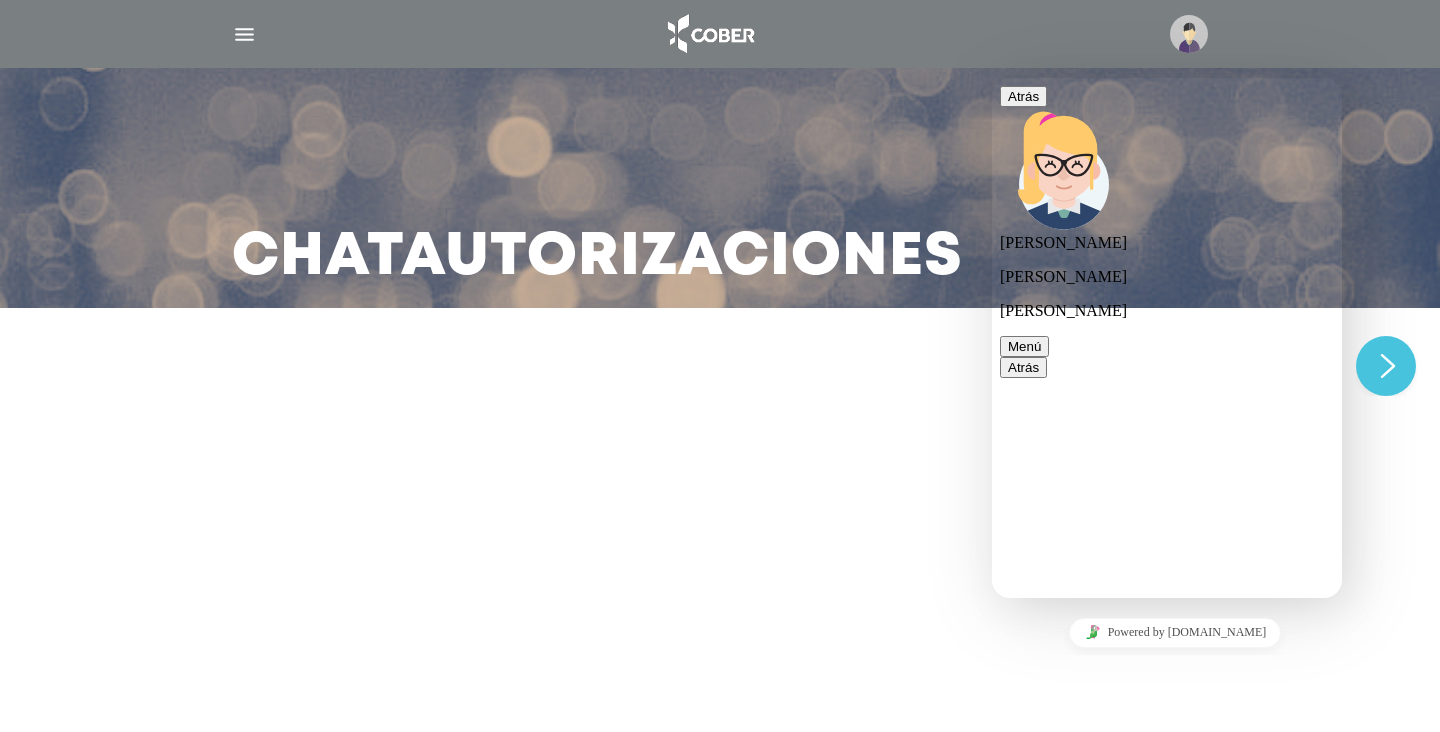 click on "Terminar sesión de chat" at bounding box center (1148, 944) 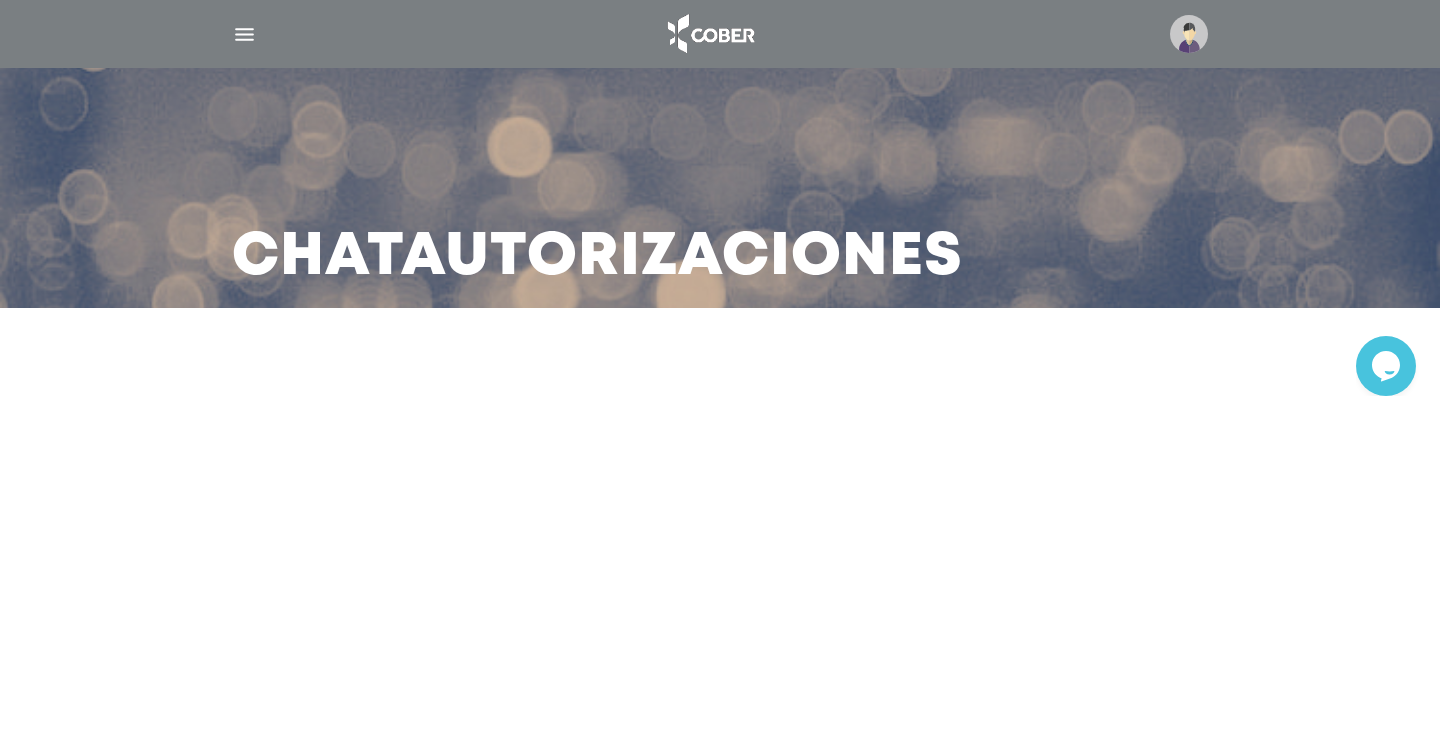 click at bounding box center (1189, 34) 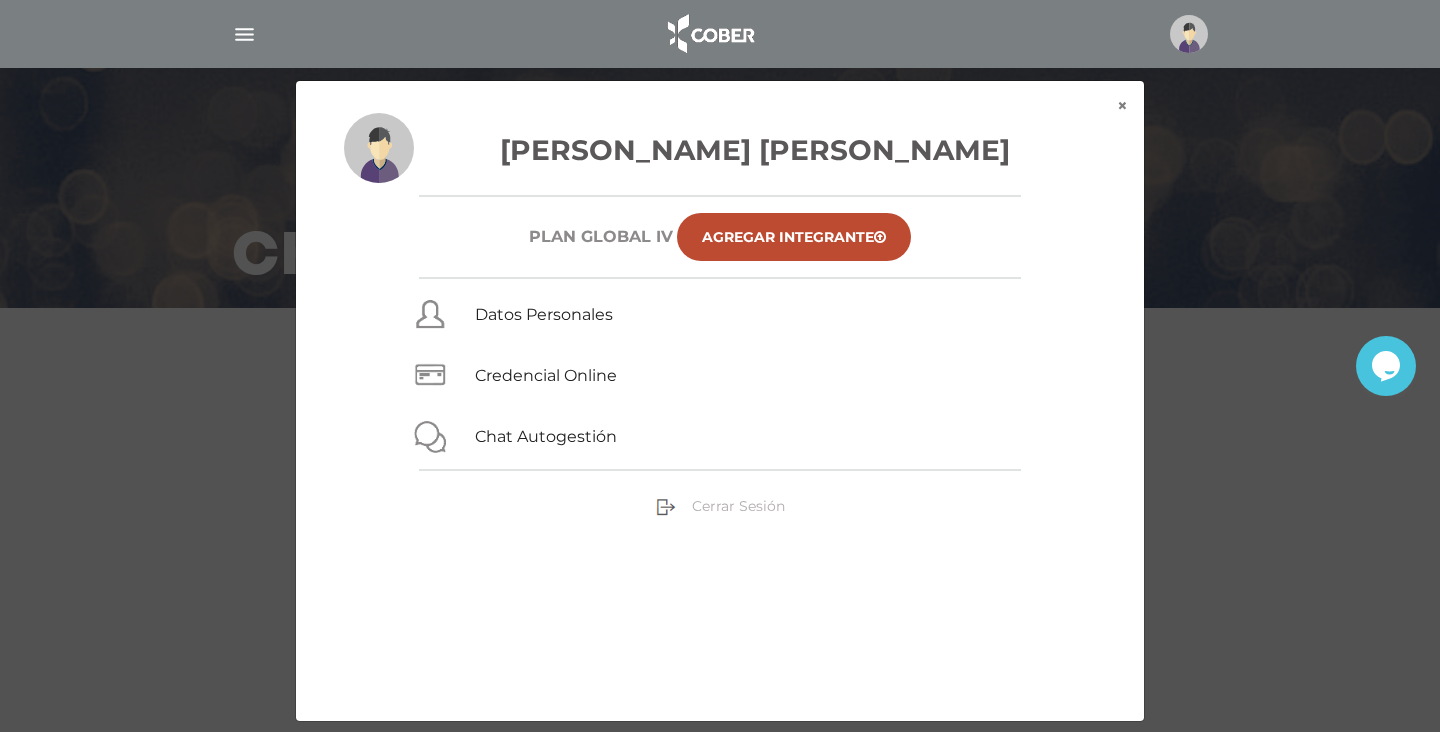 click on "Cerrar Sesión" at bounding box center [738, 506] 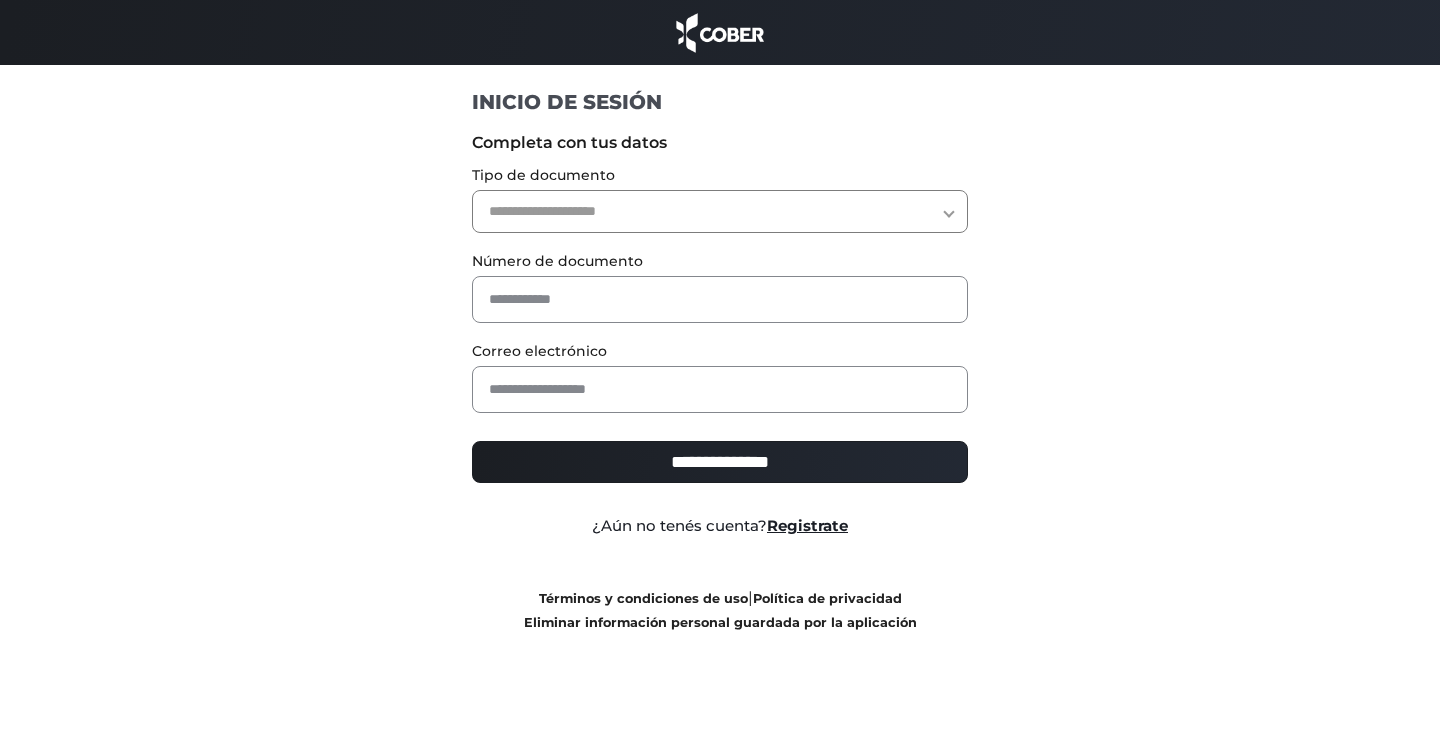 scroll, scrollTop: 0, scrollLeft: 0, axis: both 